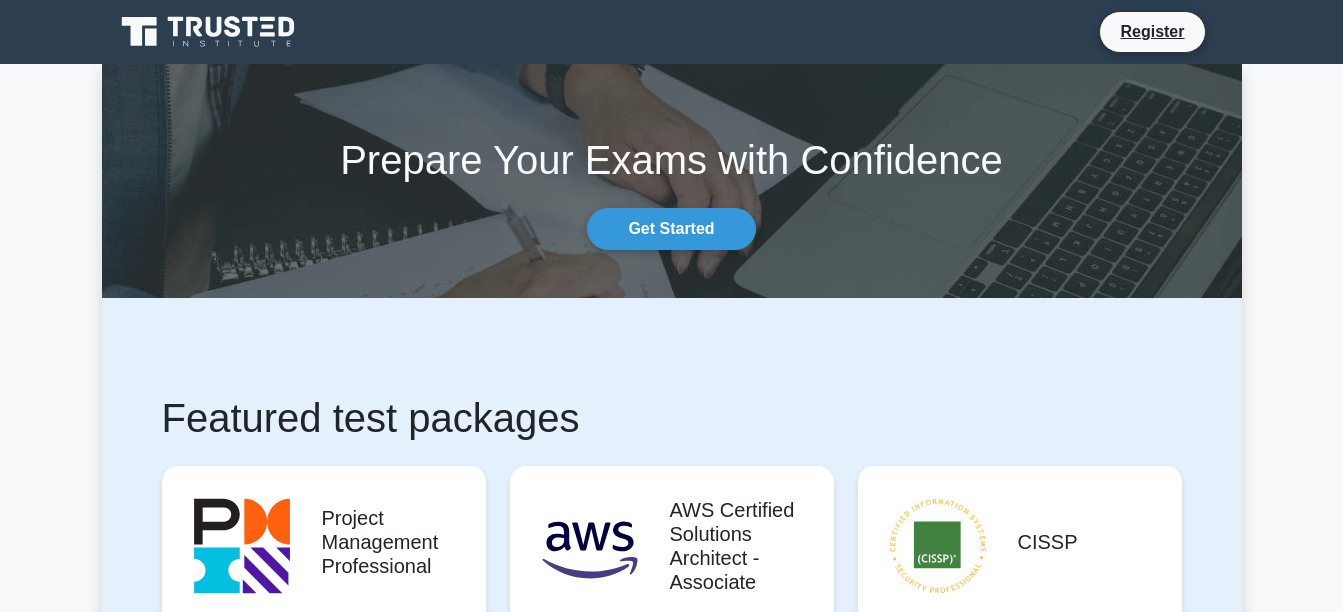 scroll, scrollTop: 0, scrollLeft: 0, axis: both 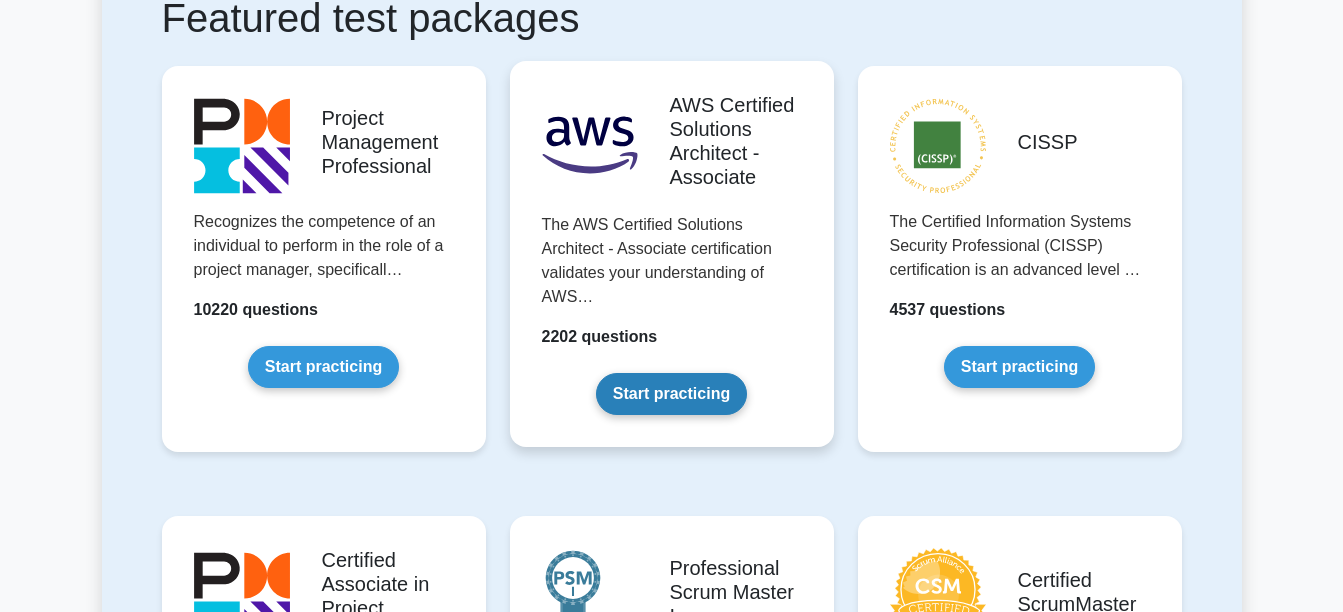 click on "Start practicing" at bounding box center (671, 394) 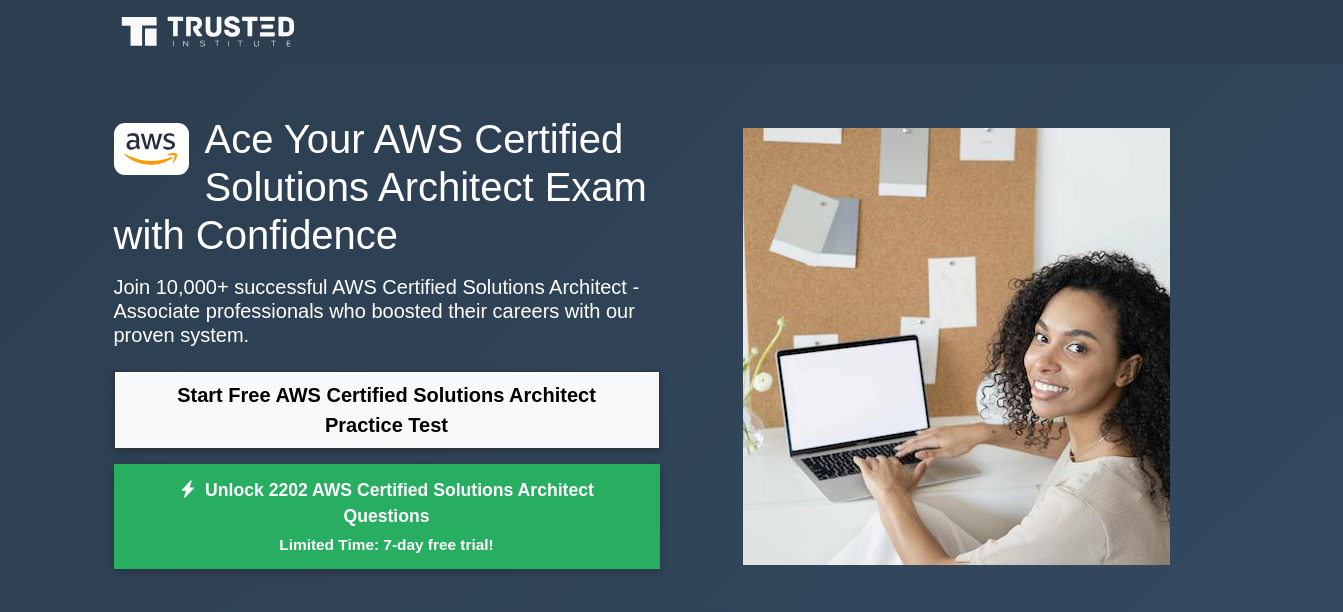 scroll, scrollTop: 0, scrollLeft: 0, axis: both 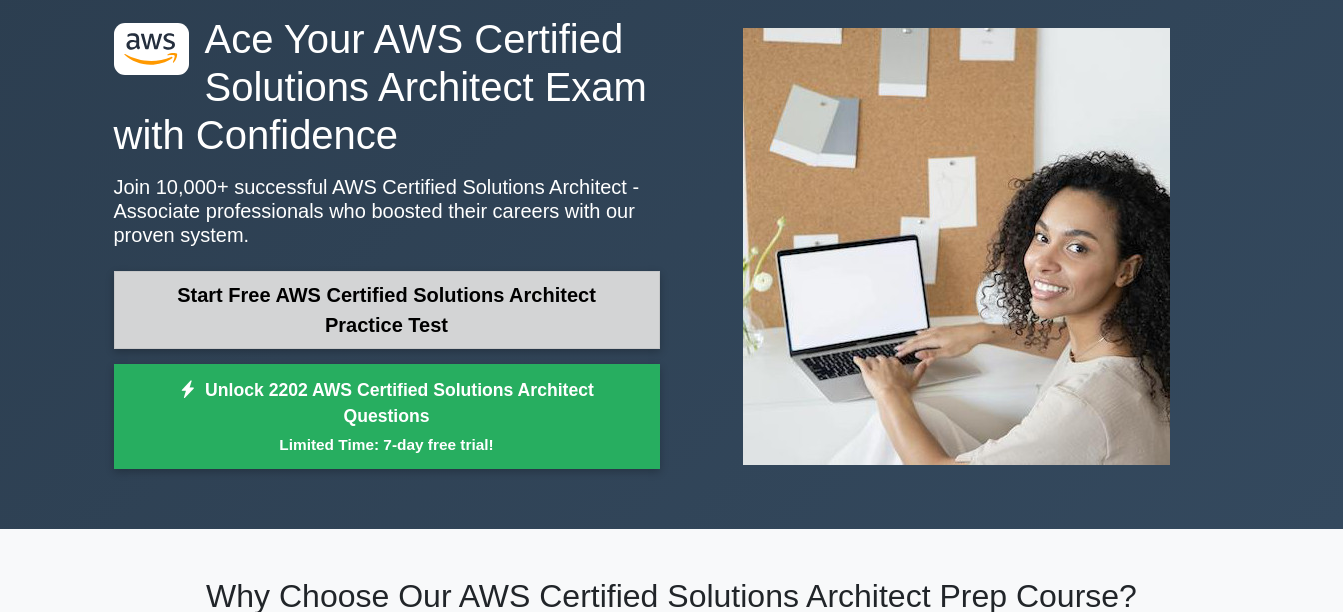 click on "Start Free AWS Certified Solutions Architect Practice Test" at bounding box center (387, 310) 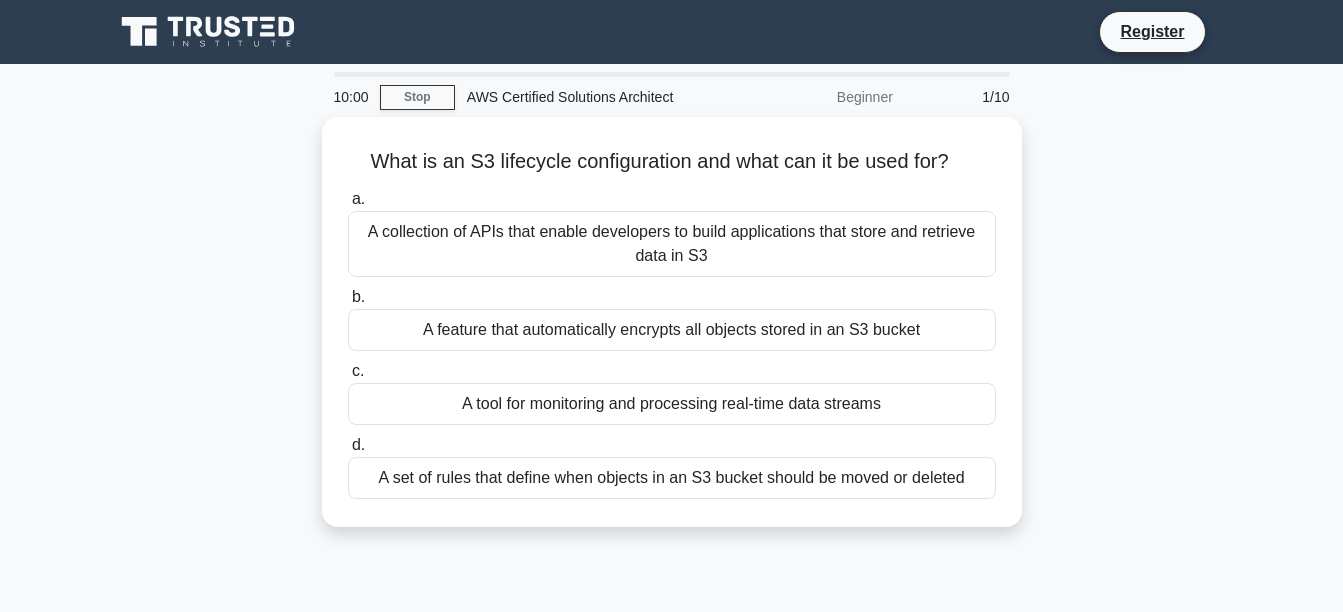 scroll, scrollTop: 0, scrollLeft: 0, axis: both 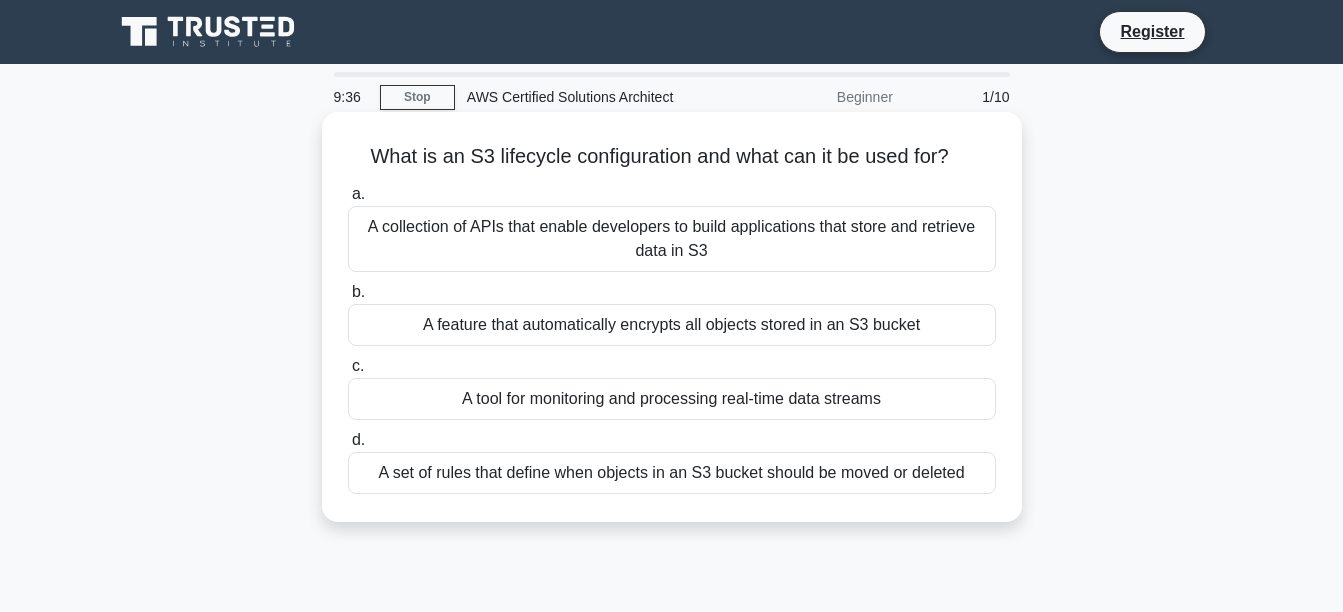 click on "A set of rules that define when objects in an S3 bucket should be moved or deleted" at bounding box center [672, 473] 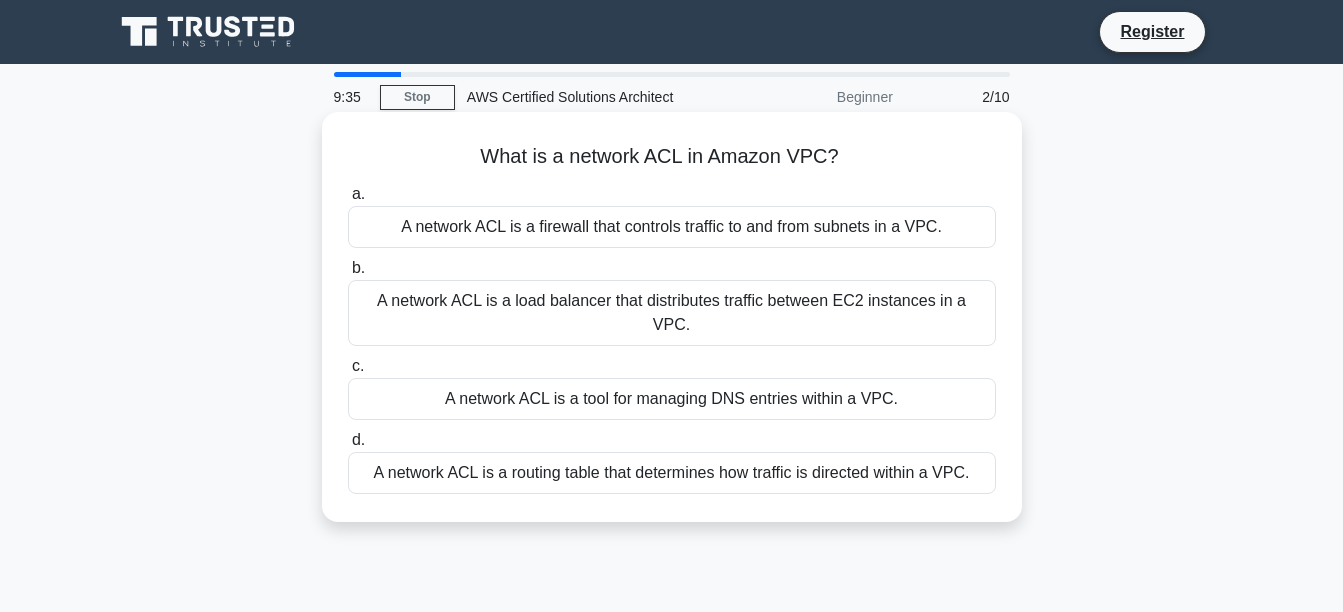 click on "A network ACL is a routing table that determines how traffic is directed within a VPC." at bounding box center [672, 473] 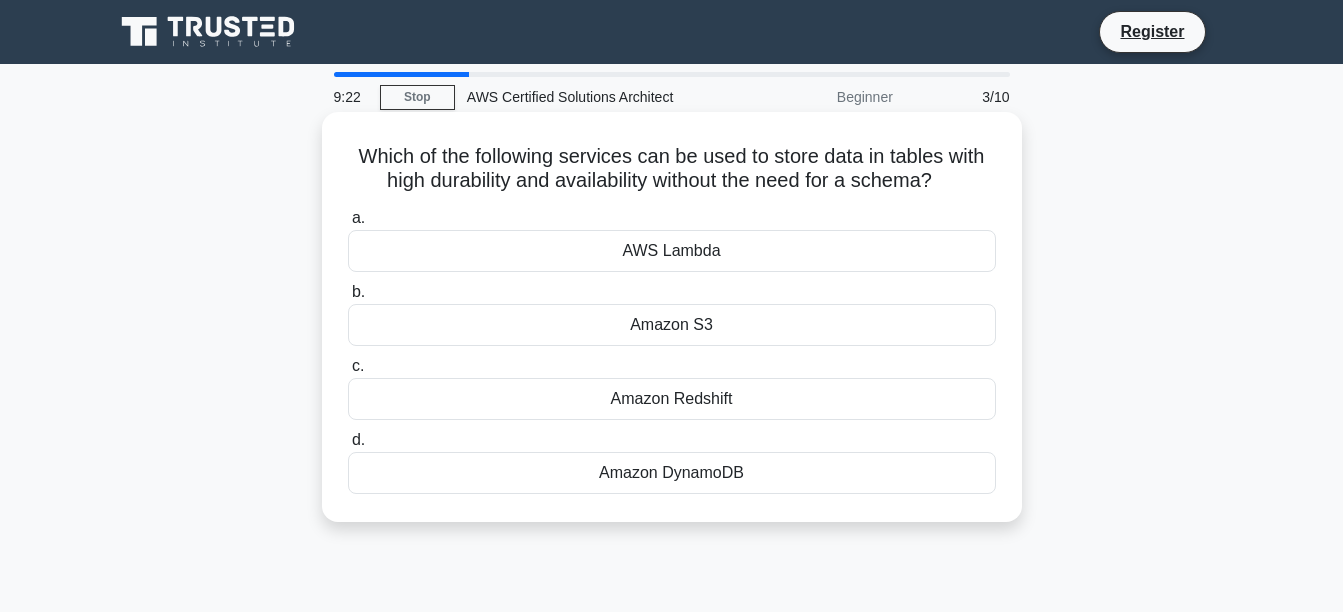 click on "Amazon DynamoDB" at bounding box center (672, 473) 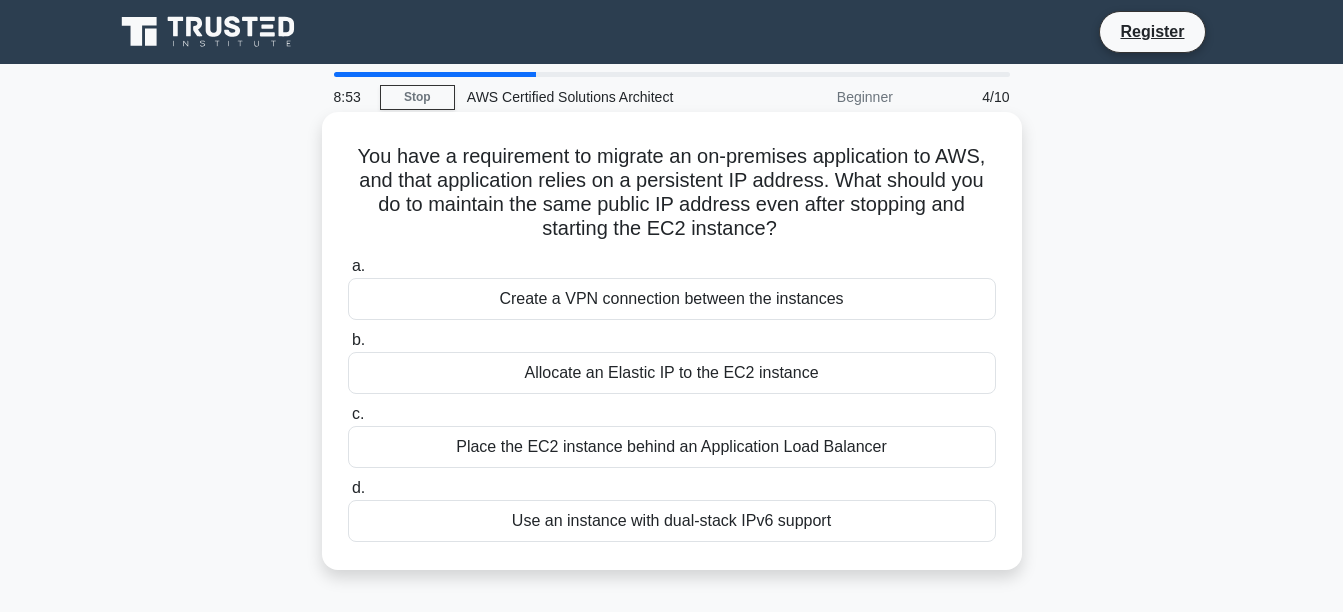 click on "Allocate an Elastic IP to the EC2 instance" at bounding box center [672, 373] 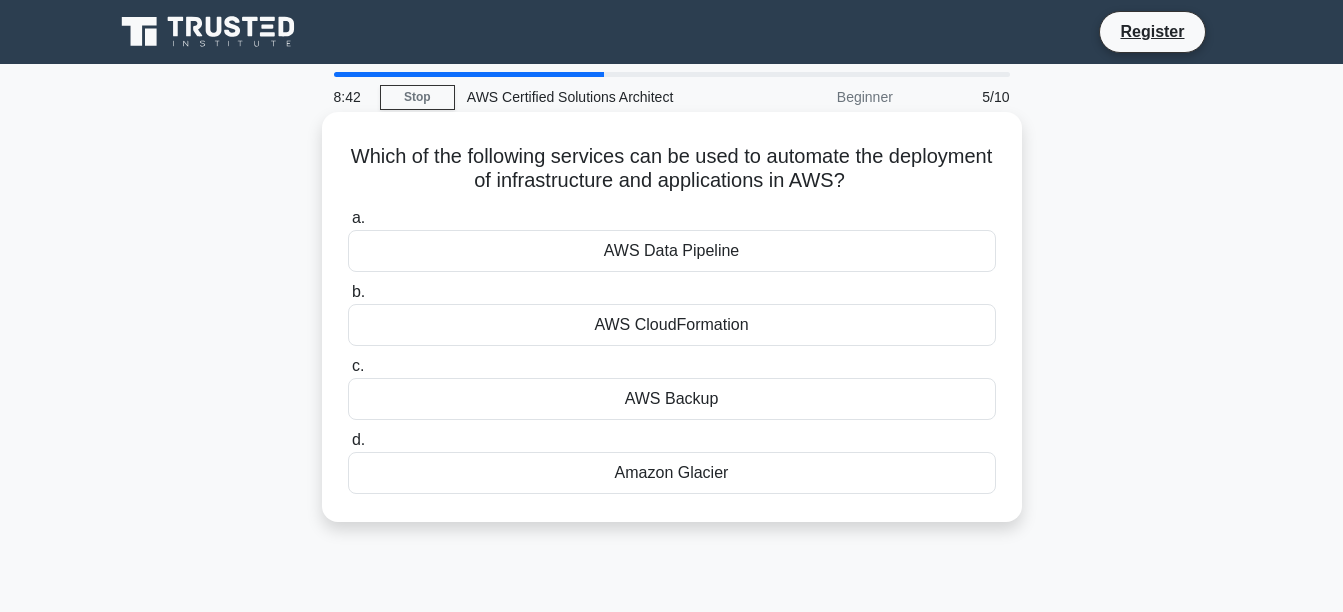 click on "AWS CloudFormation" at bounding box center (672, 325) 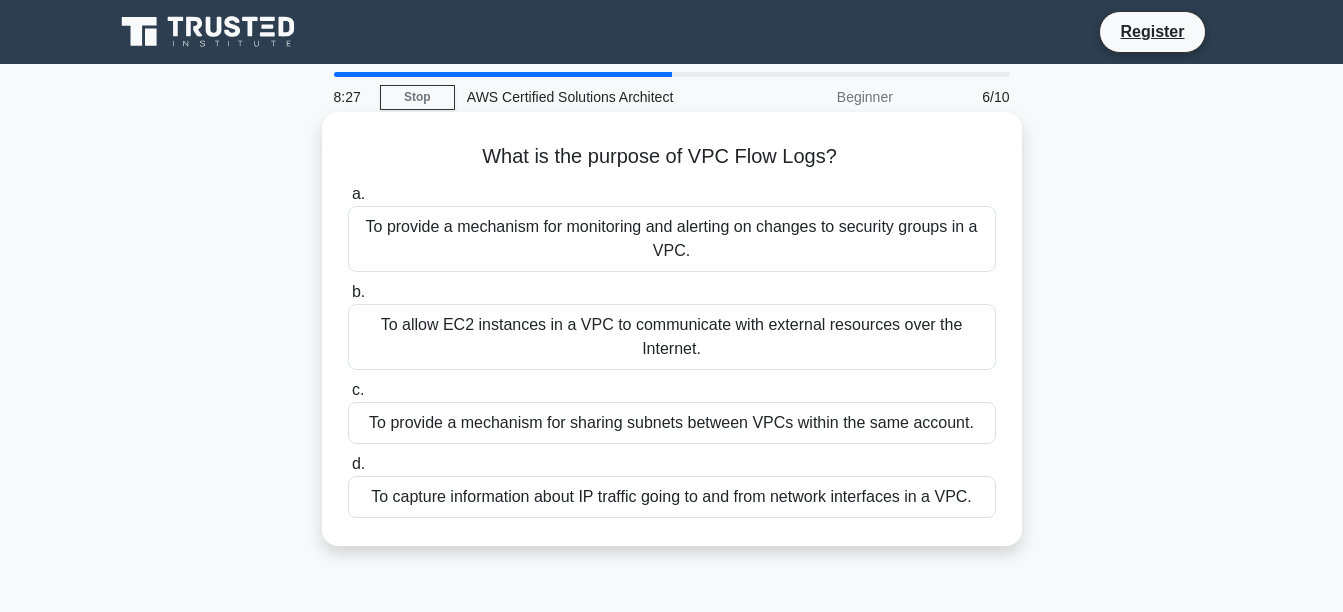 click on "To provide a mechanism for monitoring and alerting on changes to security groups in a VPC." at bounding box center (672, 239) 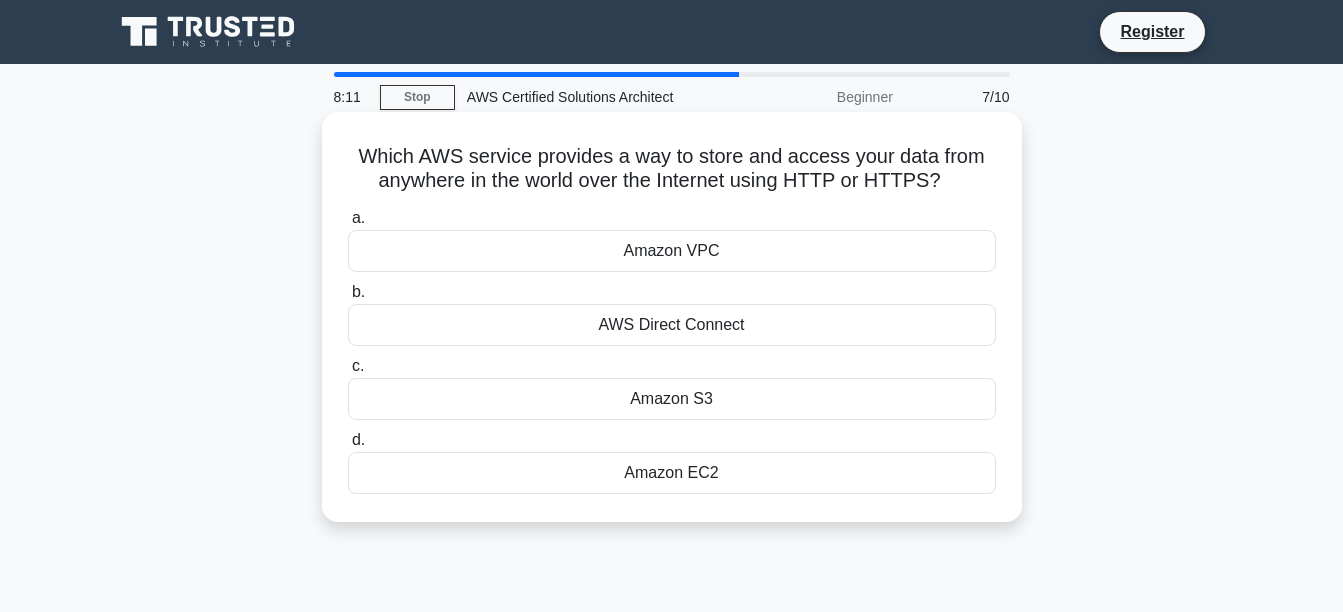 click on "Amazon S3" at bounding box center [672, 399] 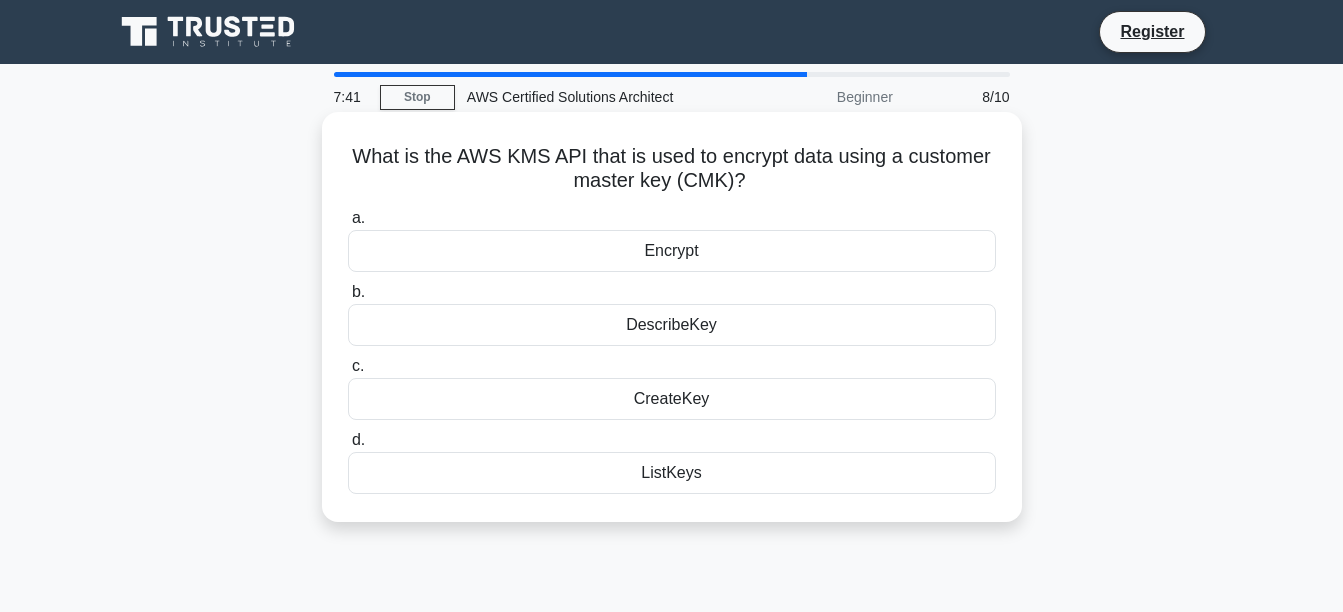 click on "Encrypt" at bounding box center (672, 251) 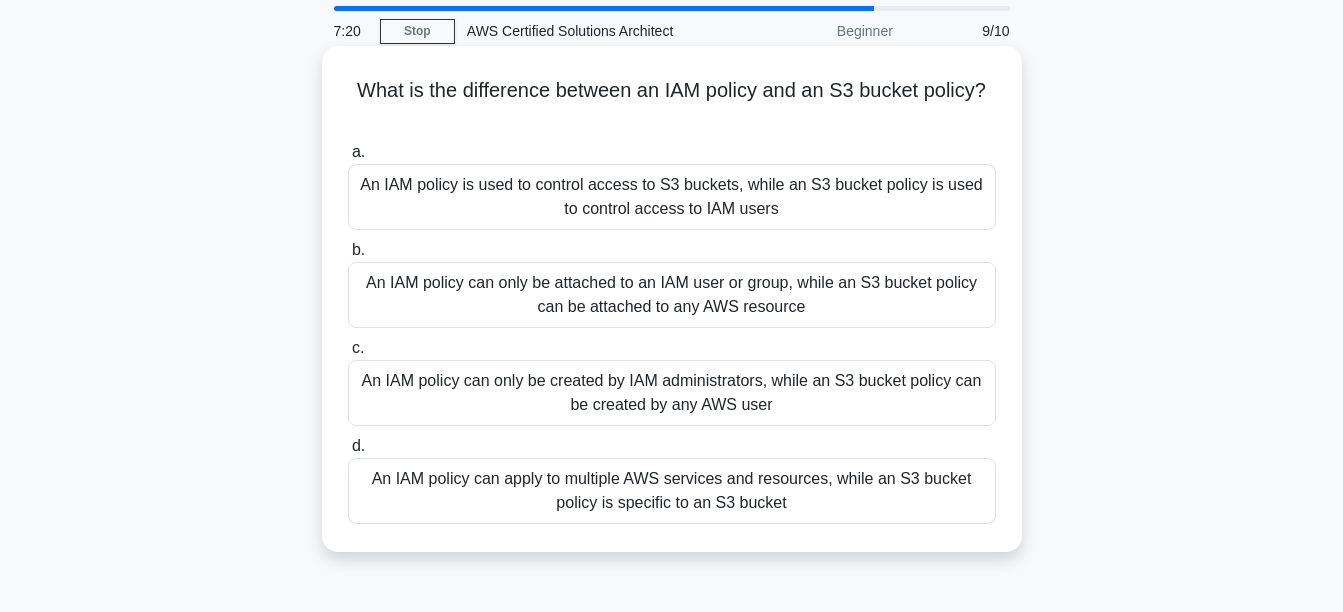 scroll, scrollTop: 100, scrollLeft: 0, axis: vertical 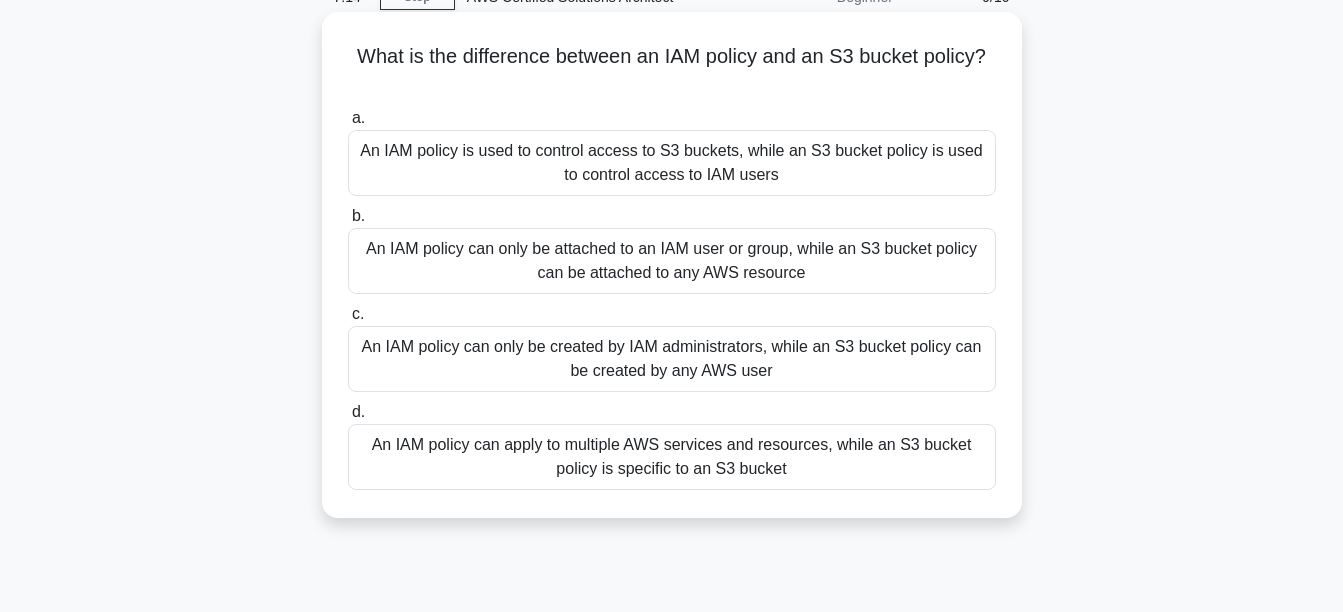 click on "An IAM policy can apply to multiple AWS services and resources, while an S3 bucket policy is specific to an S3 bucket" at bounding box center (672, 457) 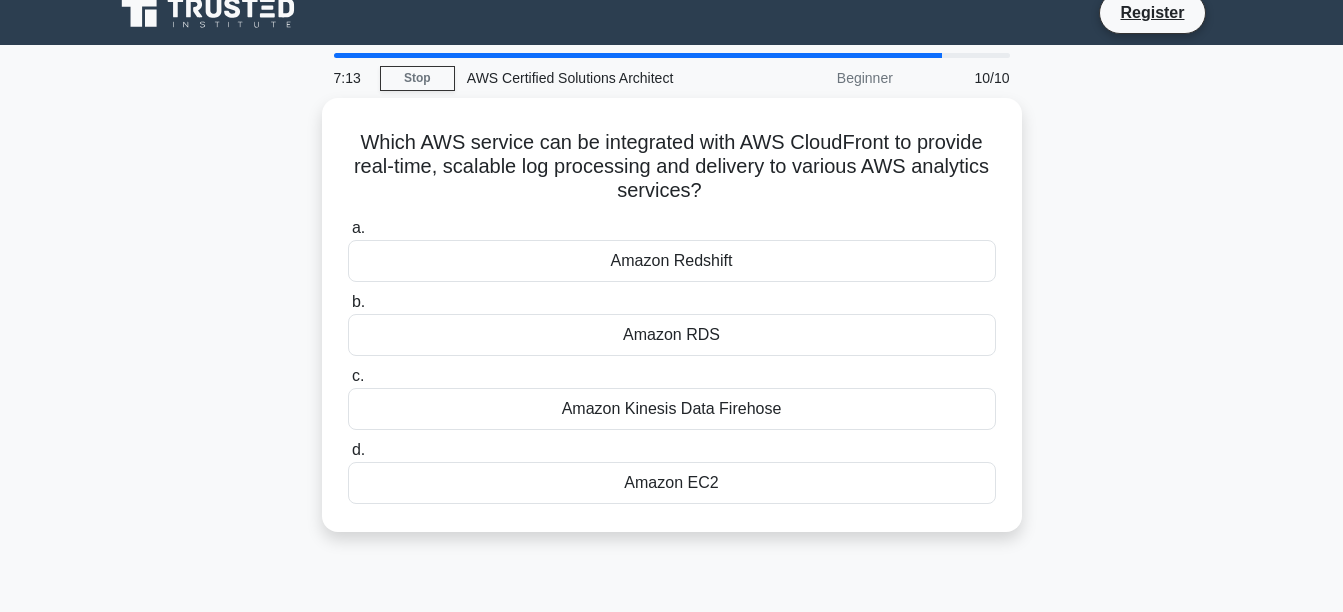 scroll, scrollTop: 0, scrollLeft: 0, axis: both 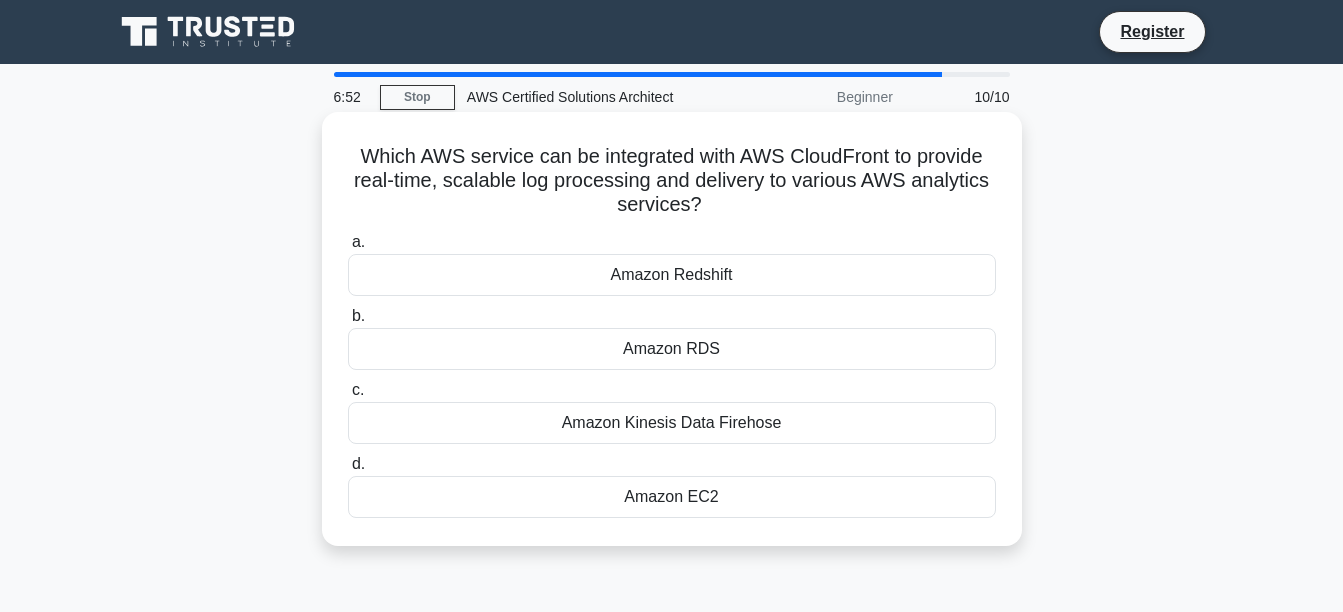 click on "Amazon Kinesis Data Firehose" at bounding box center [672, 423] 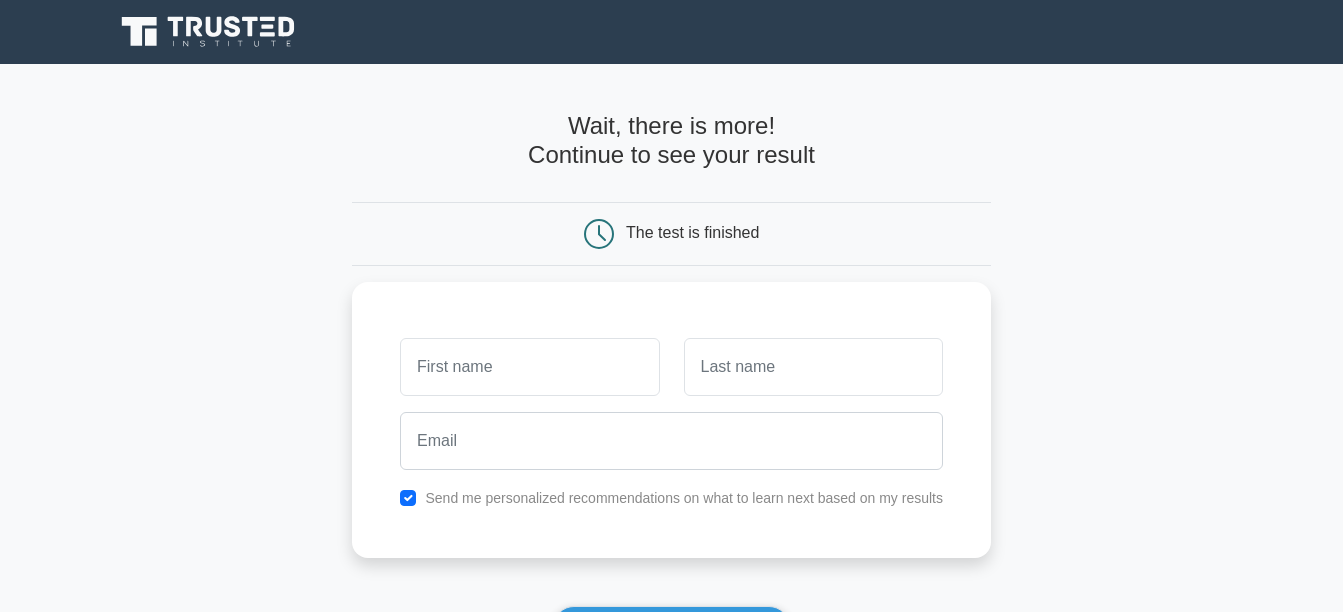 scroll, scrollTop: 0, scrollLeft: 0, axis: both 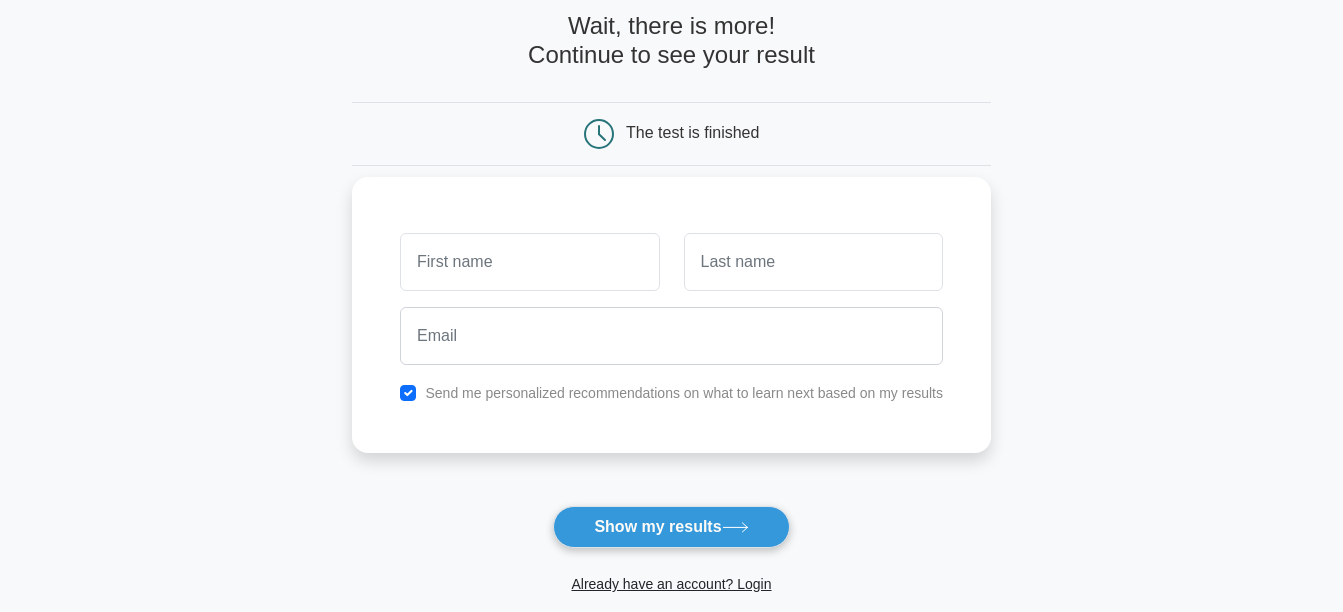 click at bounding box center (529, 262) 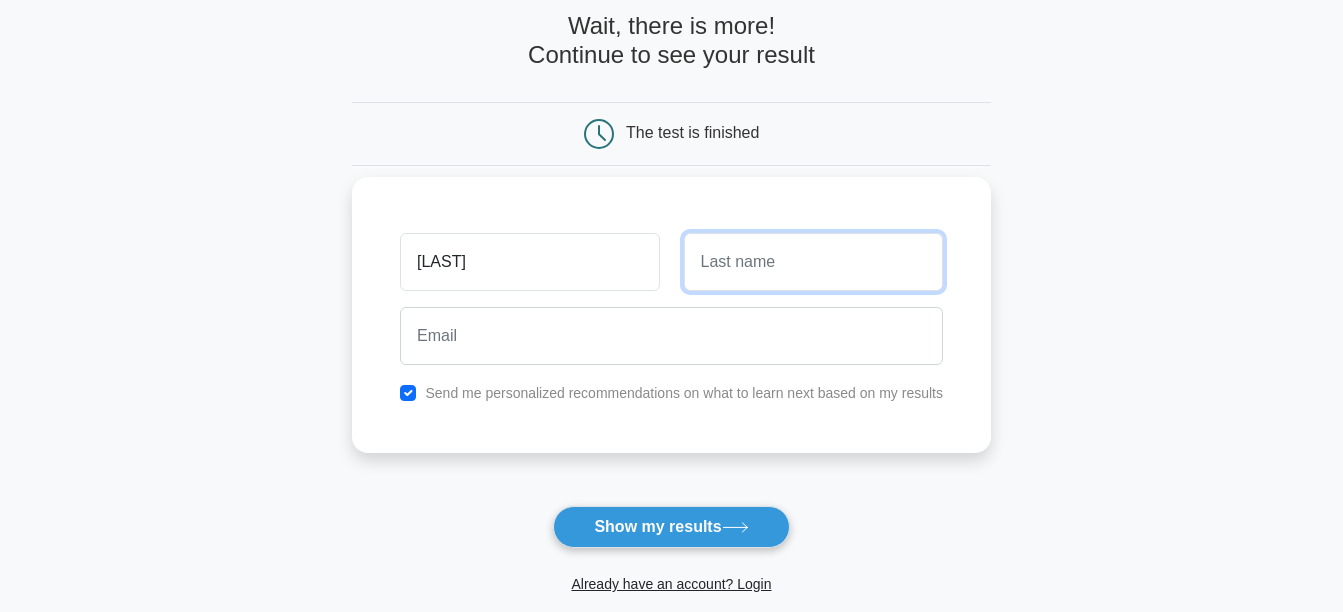type on "HARRISON" 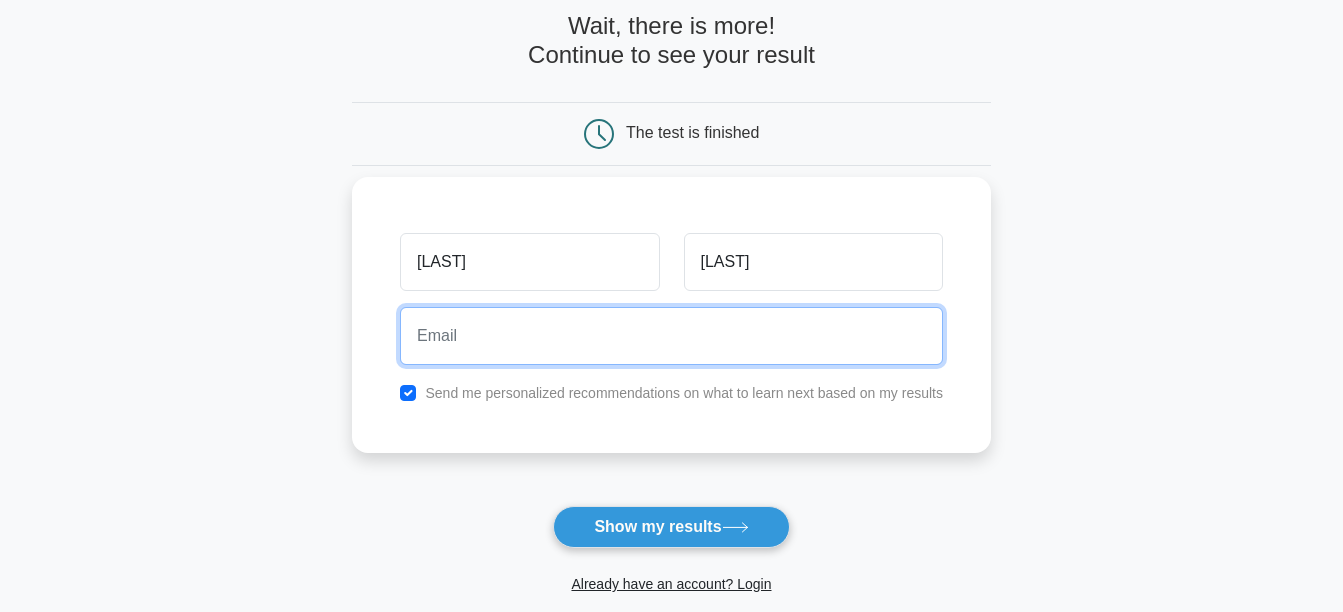 type on "[EMAIL]" 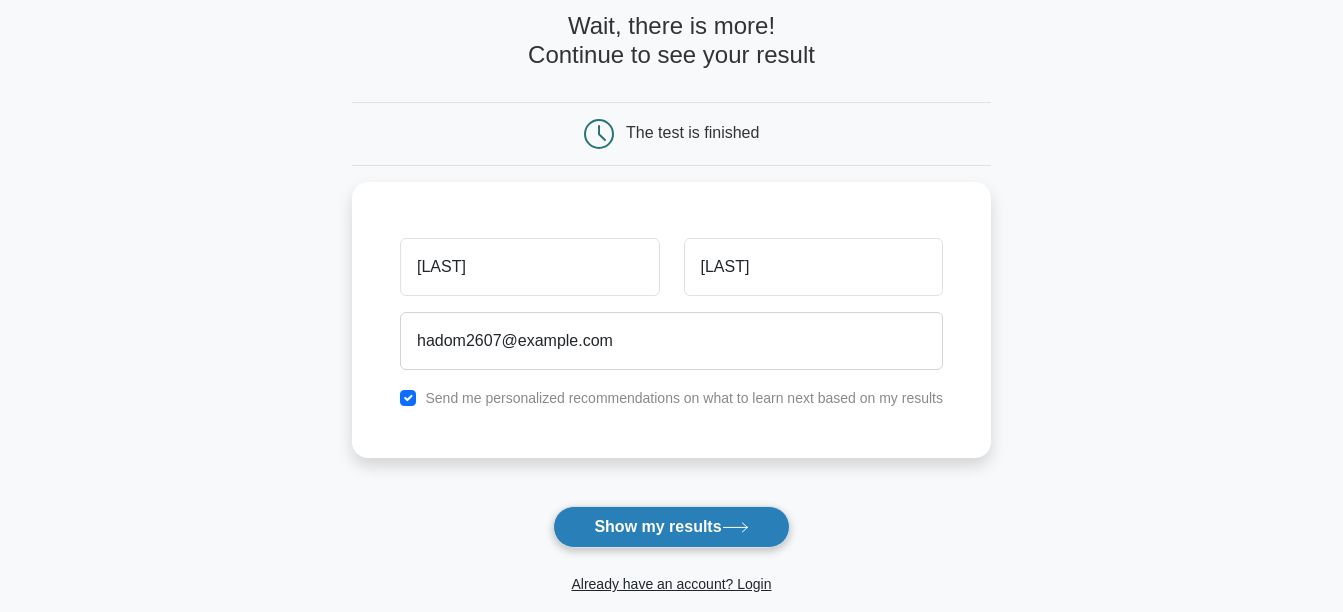 click on "Show my results" at bounding box center [671, 527] 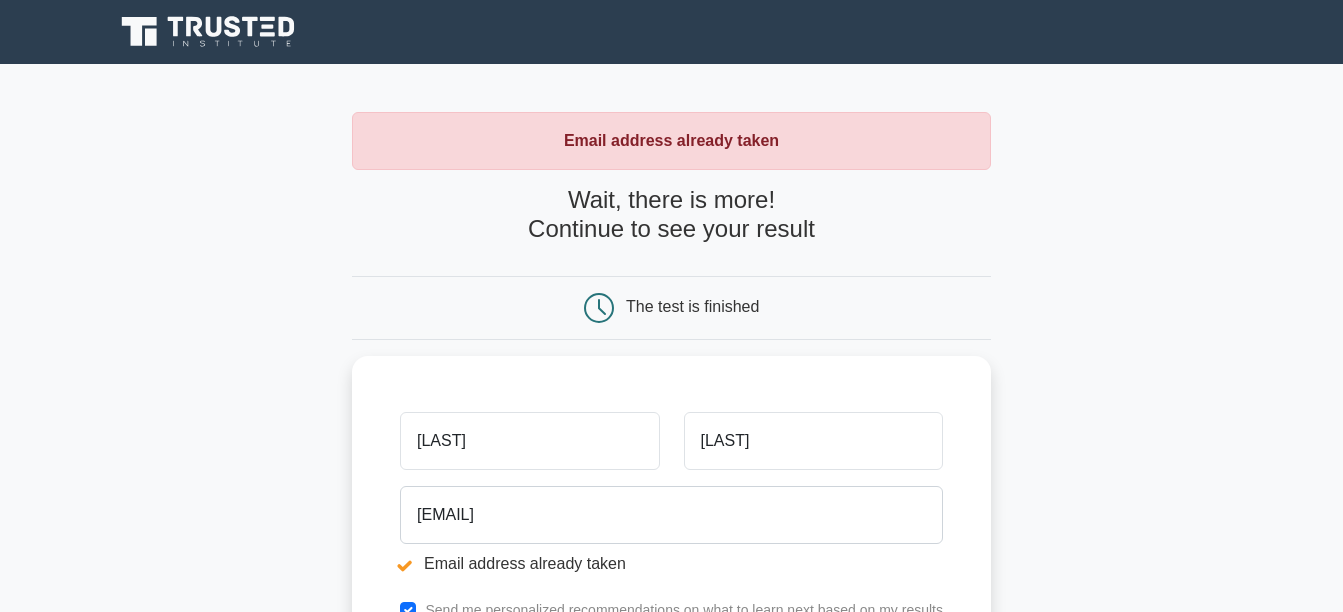 scroll, scrollTop: 0, scrollLeft: 0, axis: both 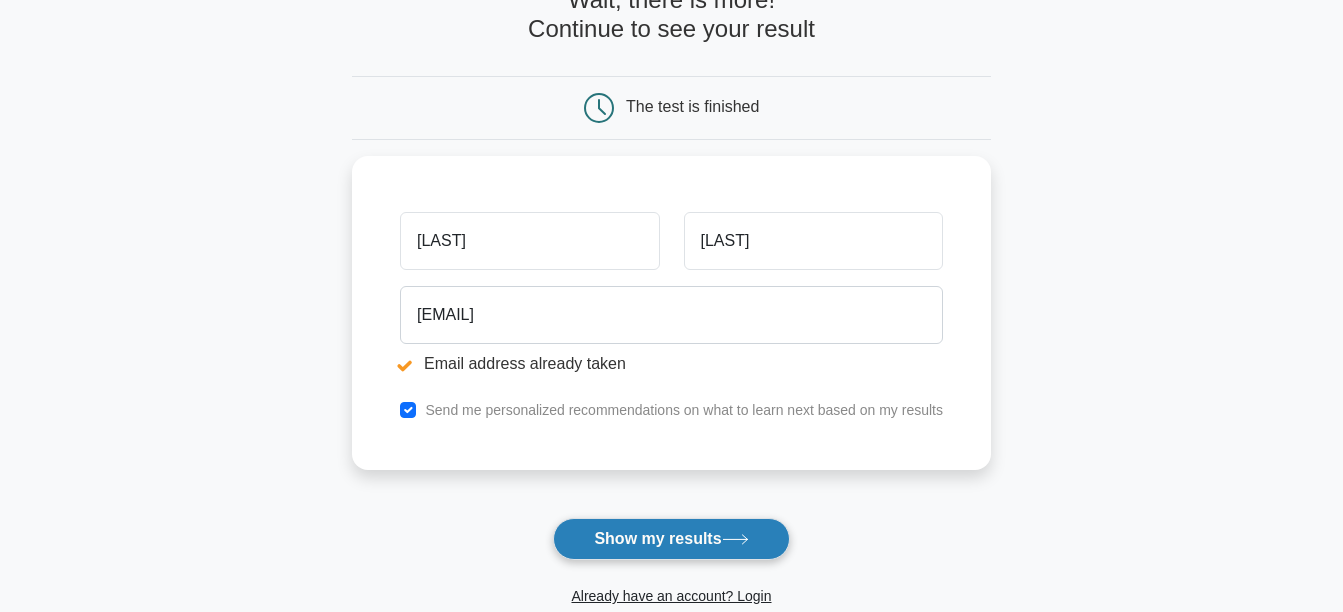 click on "Show my results" at bounding box center (671, 539) 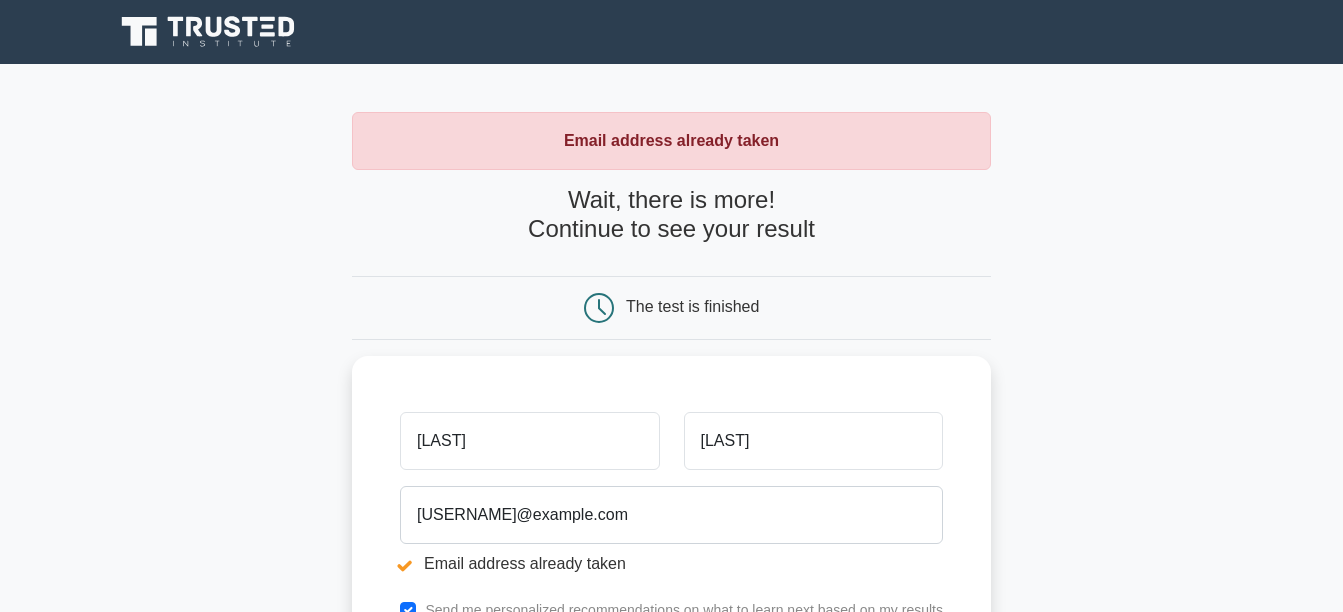 scroll, scrollTop: 0, scrollLeft: 0, axis: both 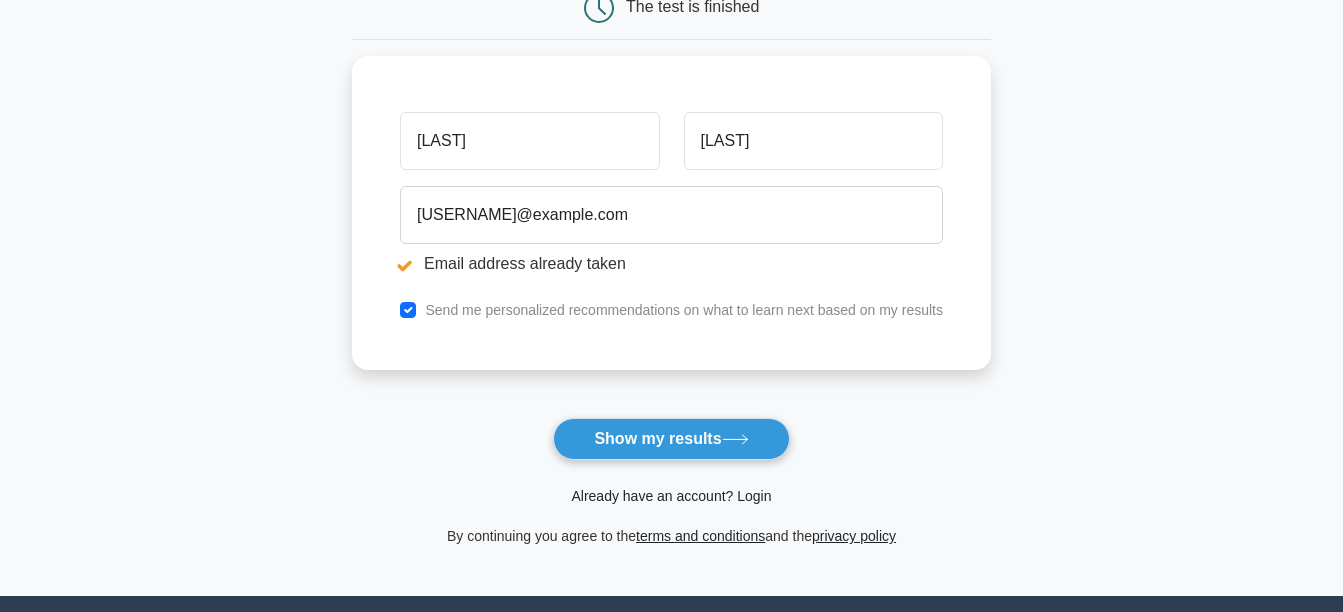 click on "Already have an account? Login" at bounding box center [671, 496] 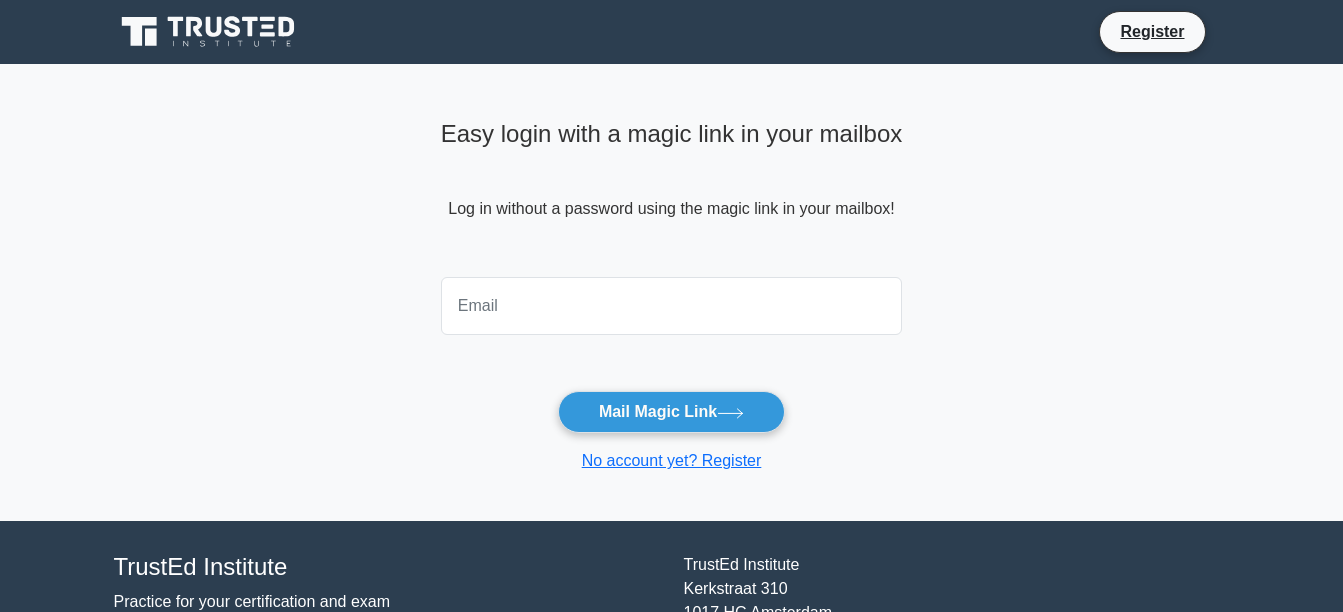 scroll, scrollTop: 0, scrollLeft: 0, axis: both 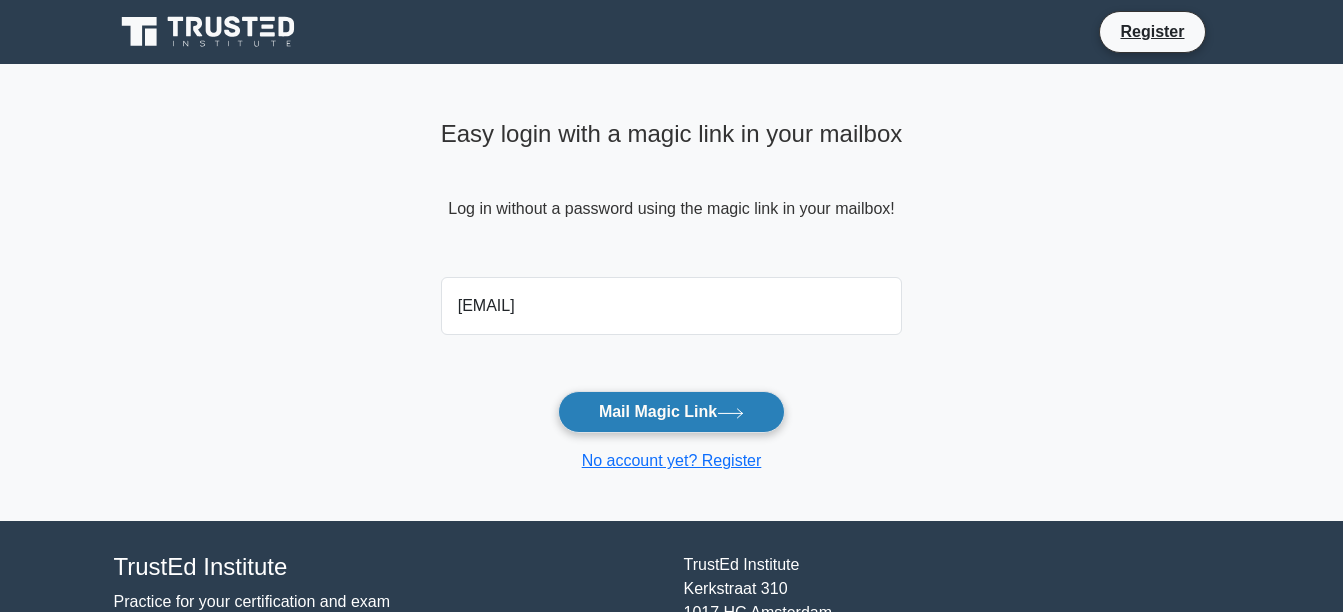 click on "Mail Magic Link" at bounding box center (671, 412) 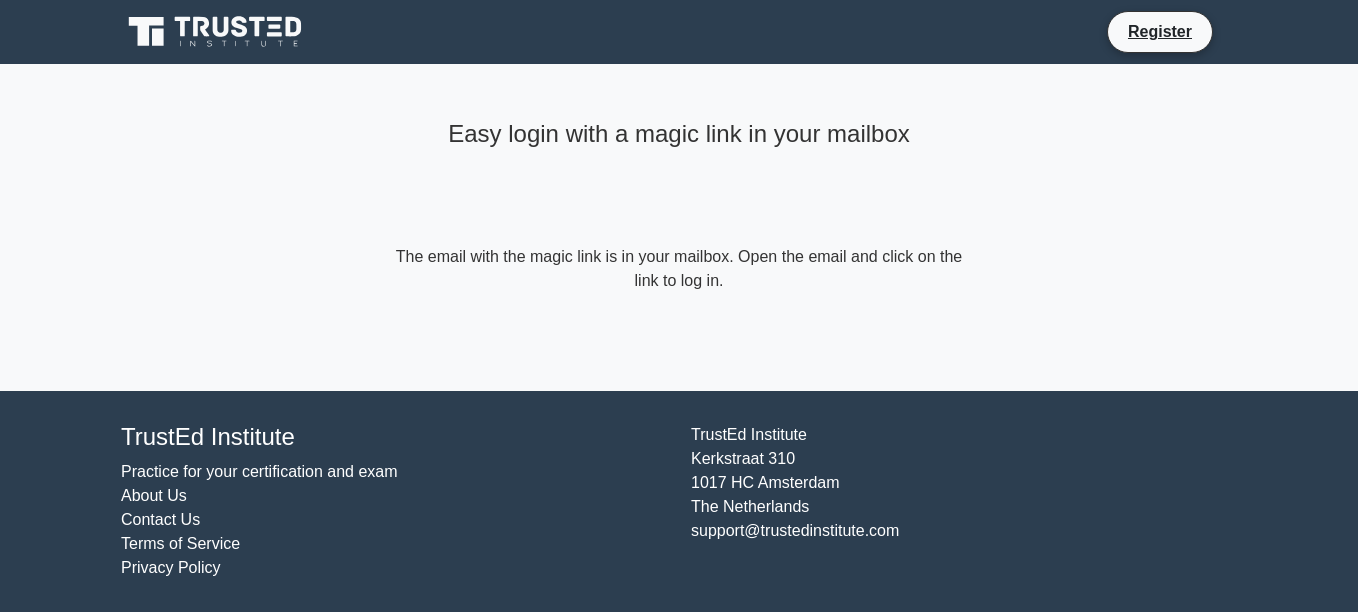 scroll, scrollTop: 0, scrollLeft: 0, axis: both 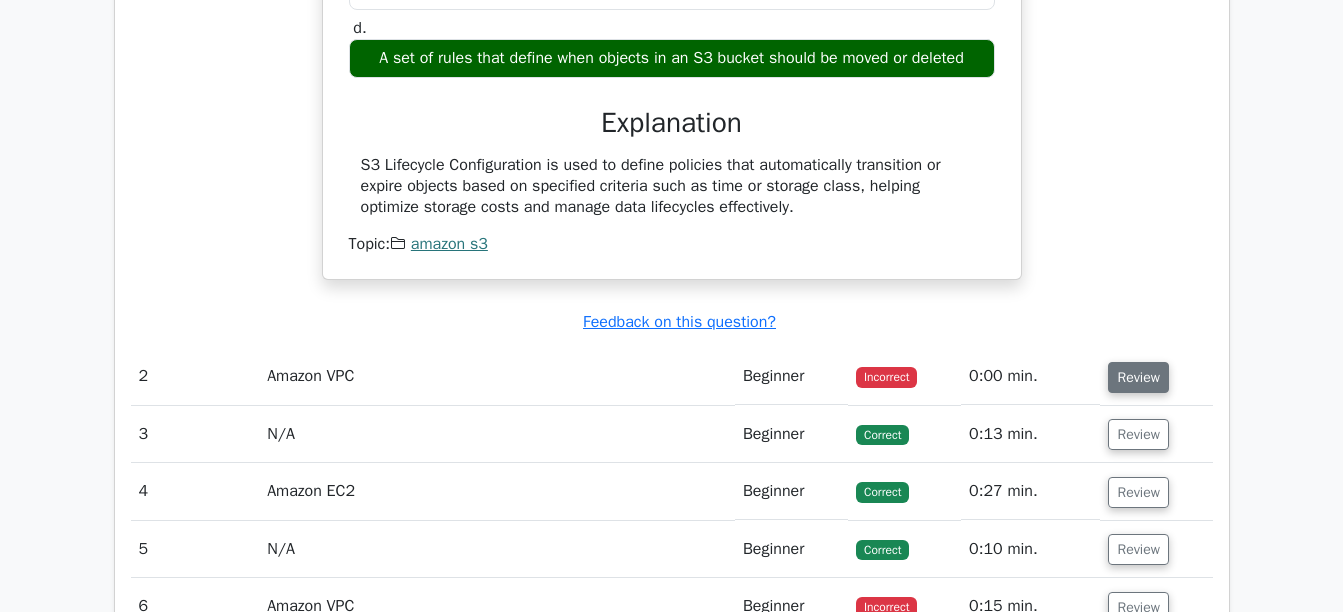 click on "Review" at bounding box center (1138, 377) 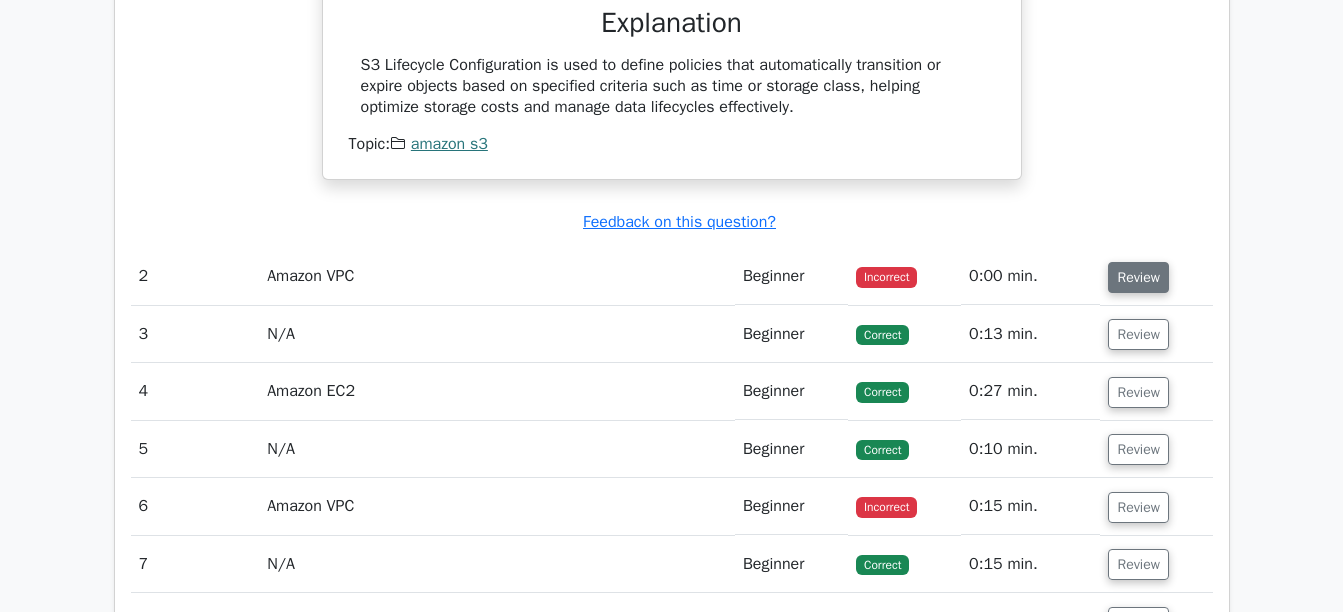 click on "Review" at bounding box center [1138, 277] 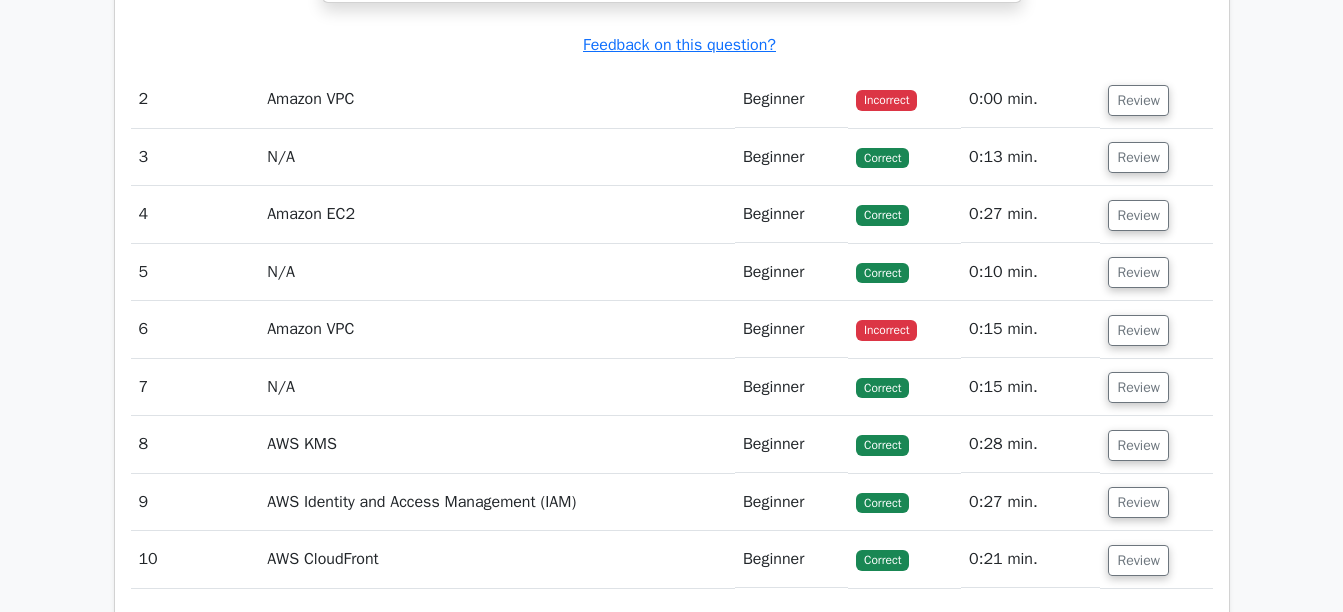 scroll, scrollTop: 2100, scrollLeft: 0, axis: vertical 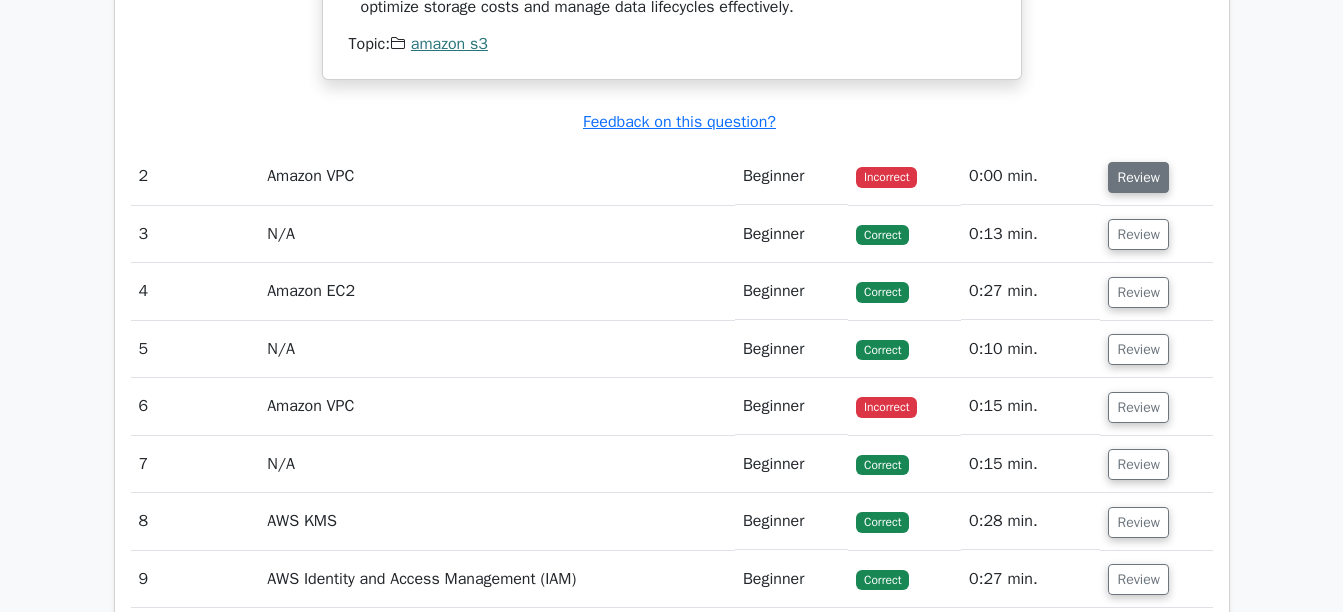 click on "Review" at bounding box center (1138, 177) 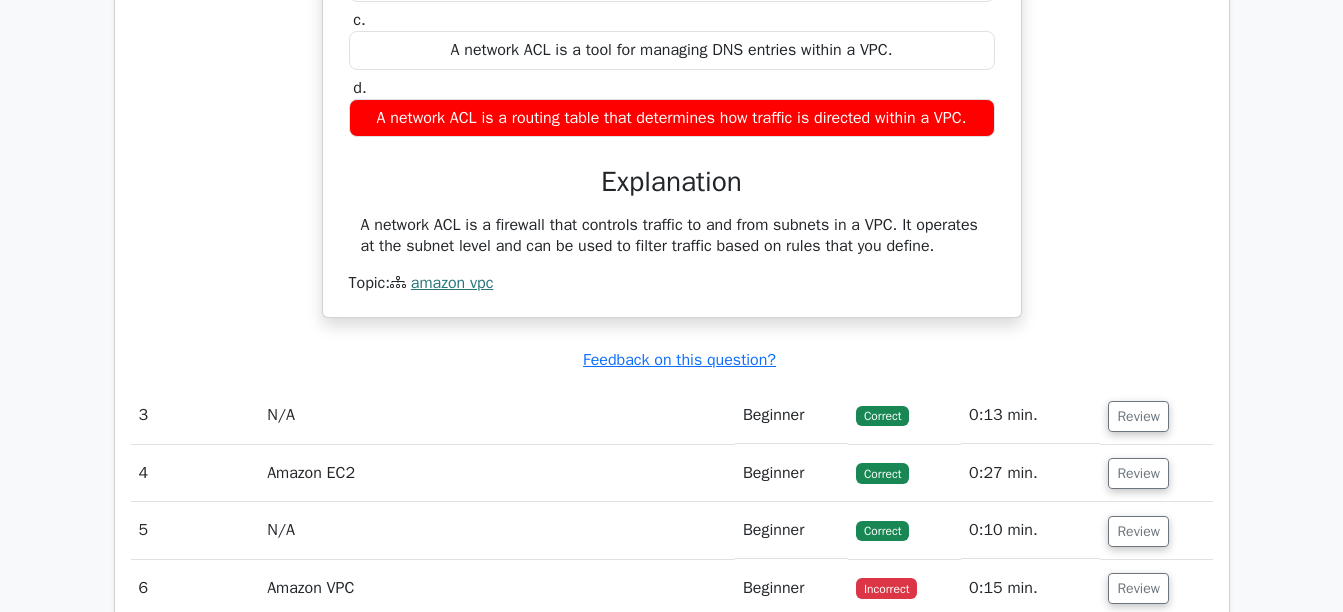 scroll, scrollTop: 2600, scrollLeft: 0, axis: vertical 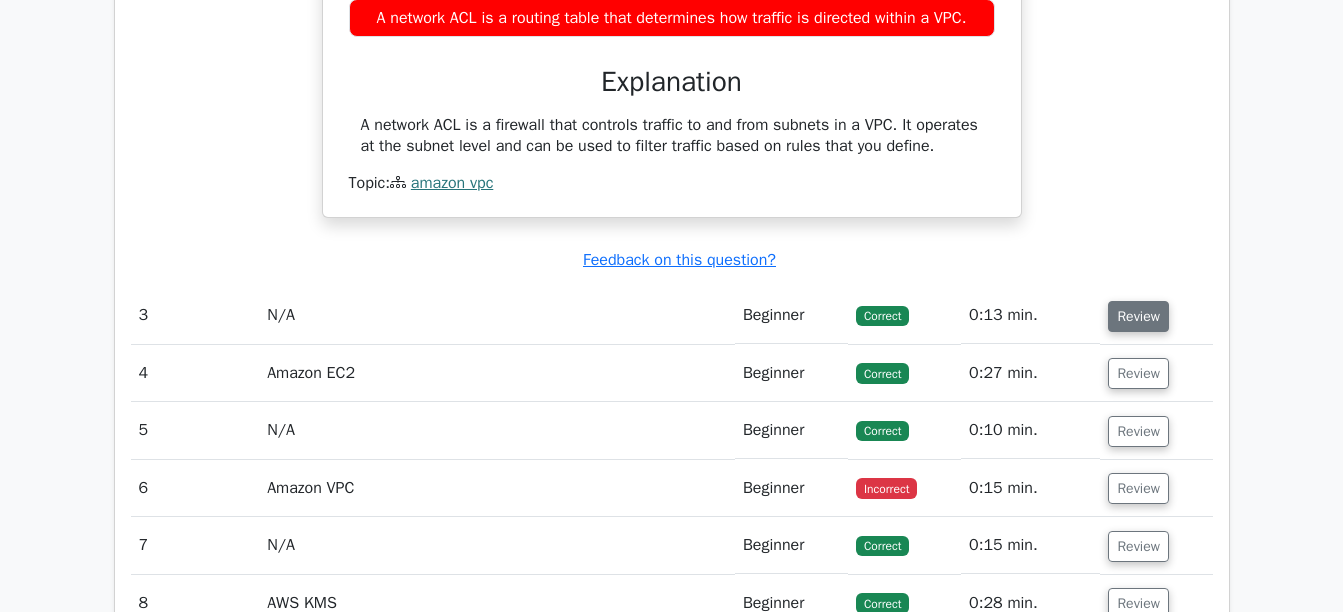 click on "Review" at bounding box center (1138, 316) 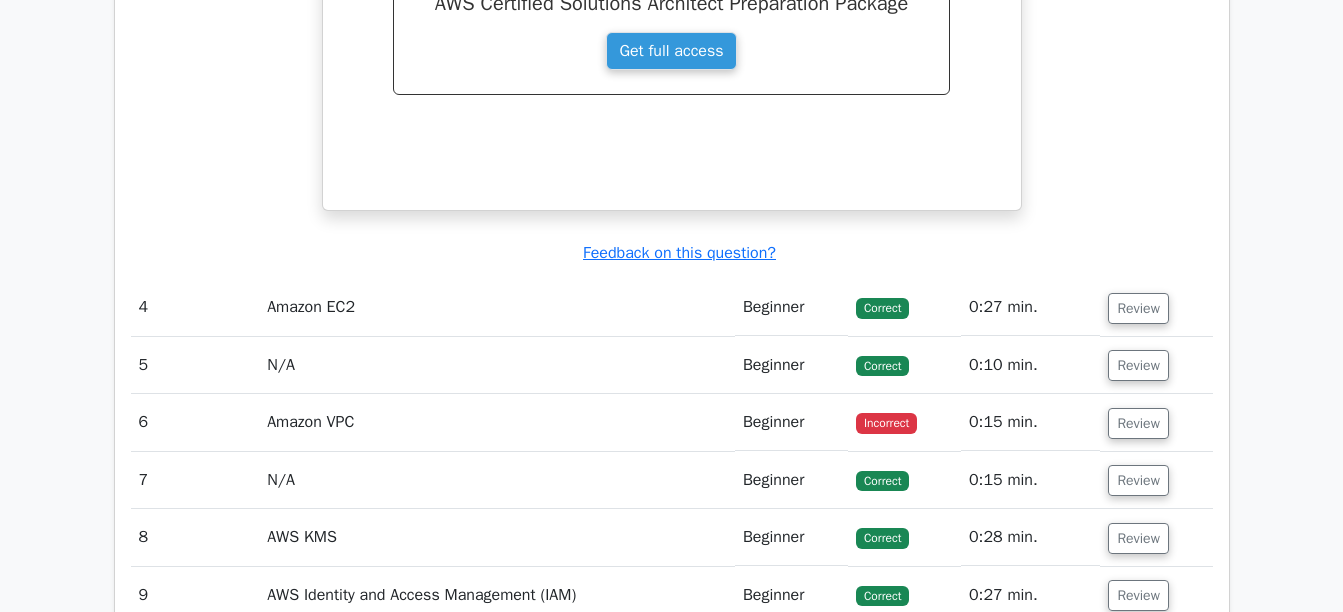 scroll, scrollTop: 3500, scrollLeft: 0, axis: vertical 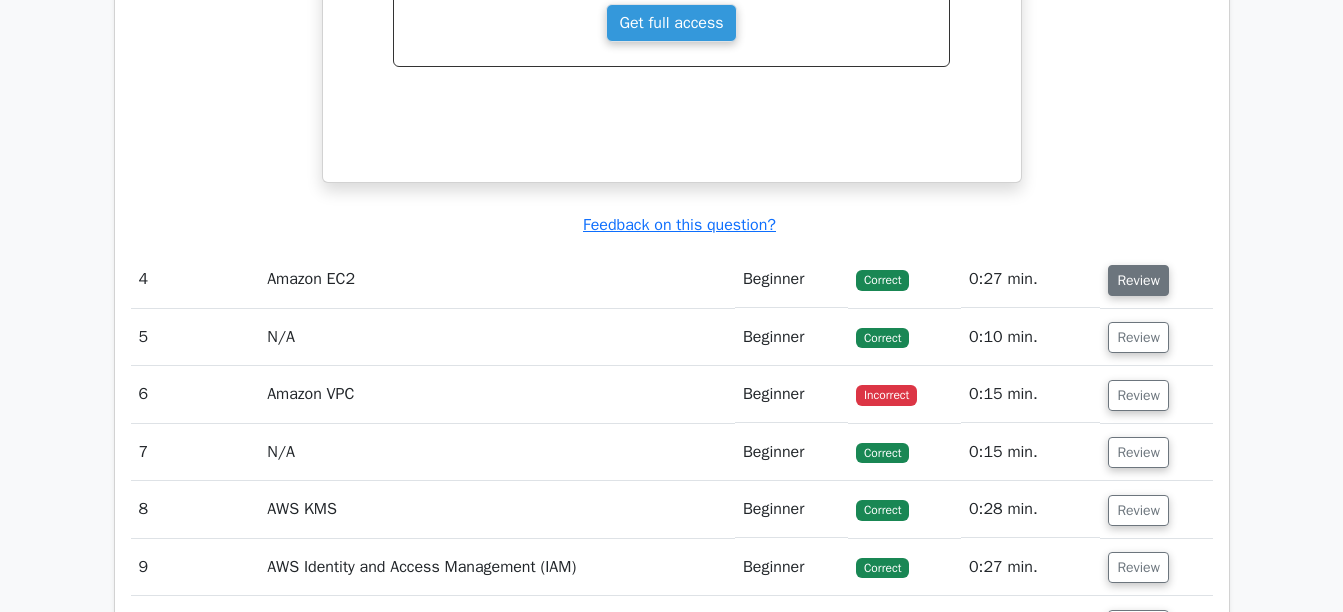 click on "Review" at bounding box center [1138, 280] 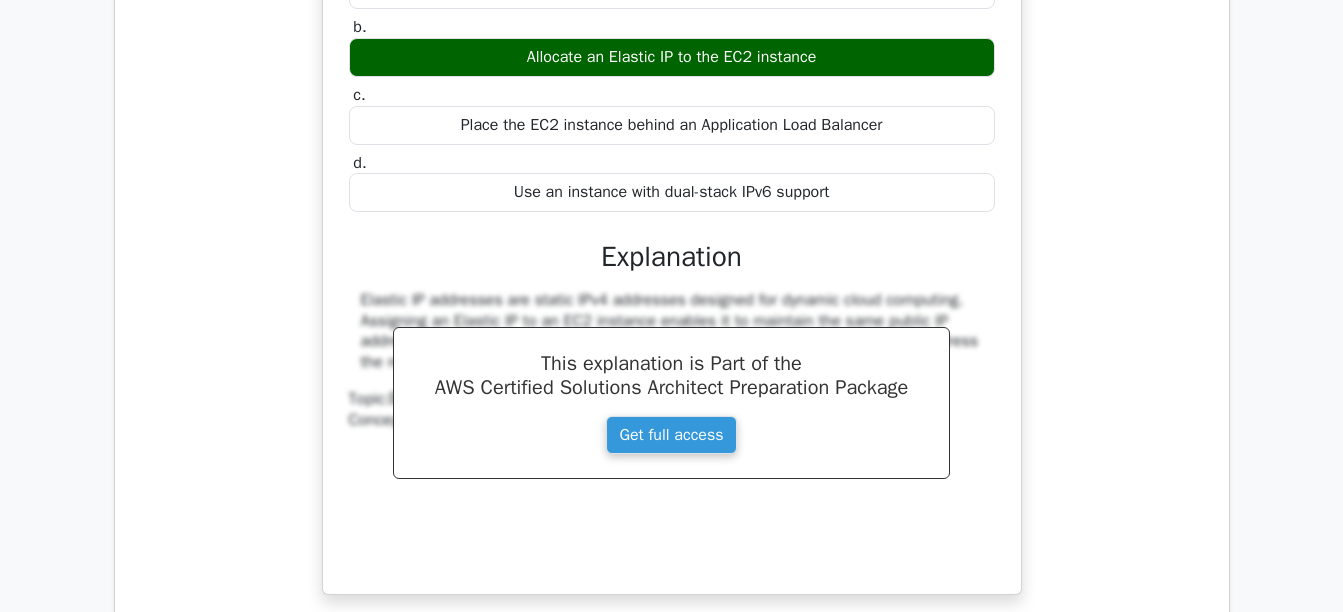 scroll, scrollTop: 4400, scrollLeft: 0, axis: vertical 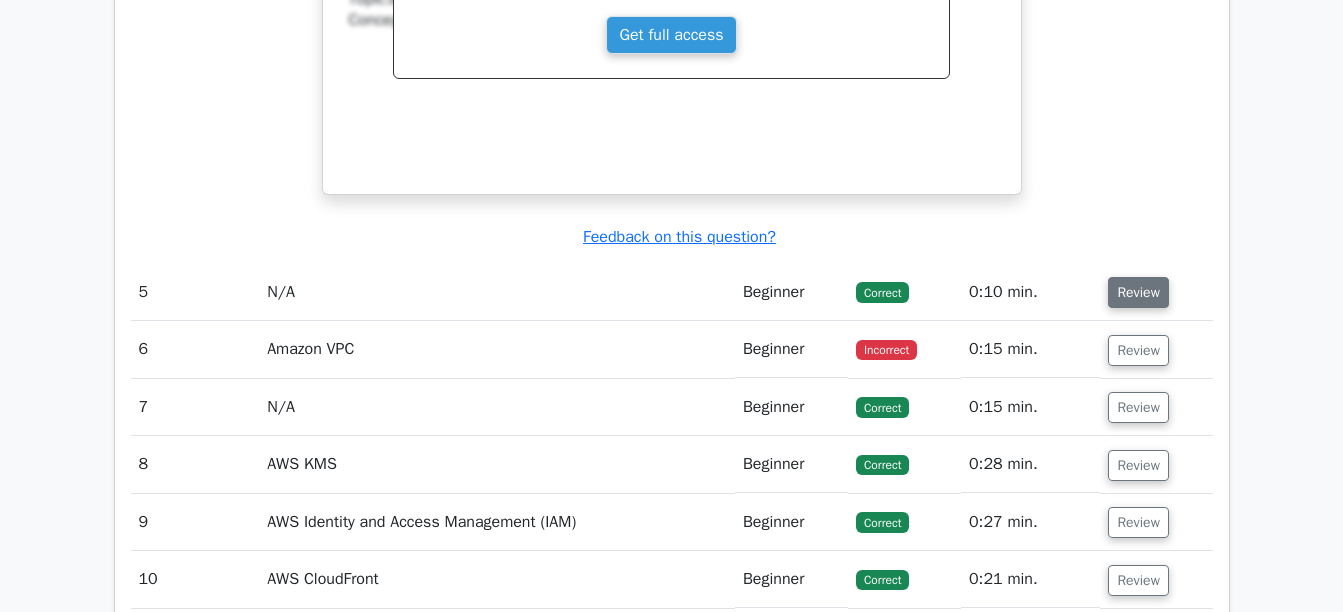 click on "Review" at bounding box center (1138, 292) 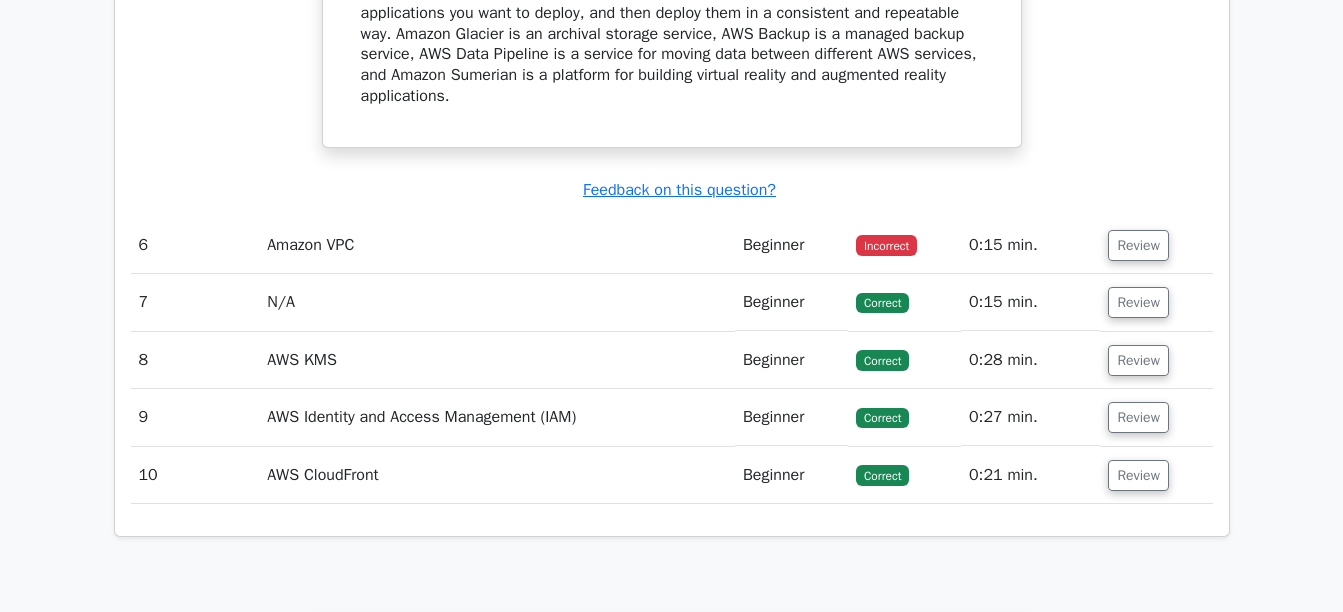 scroll, scrollTop: 5100, scrollLeft: 0, axis: vertical 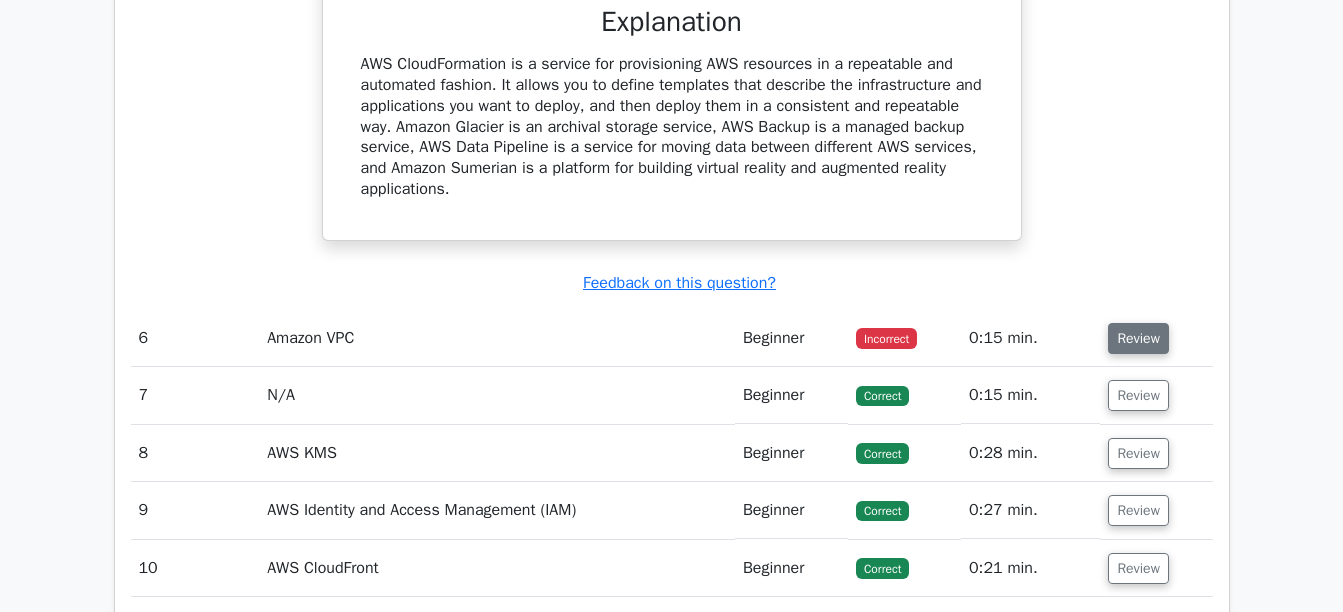 click on "Review" at bounding box center [1138, 338] 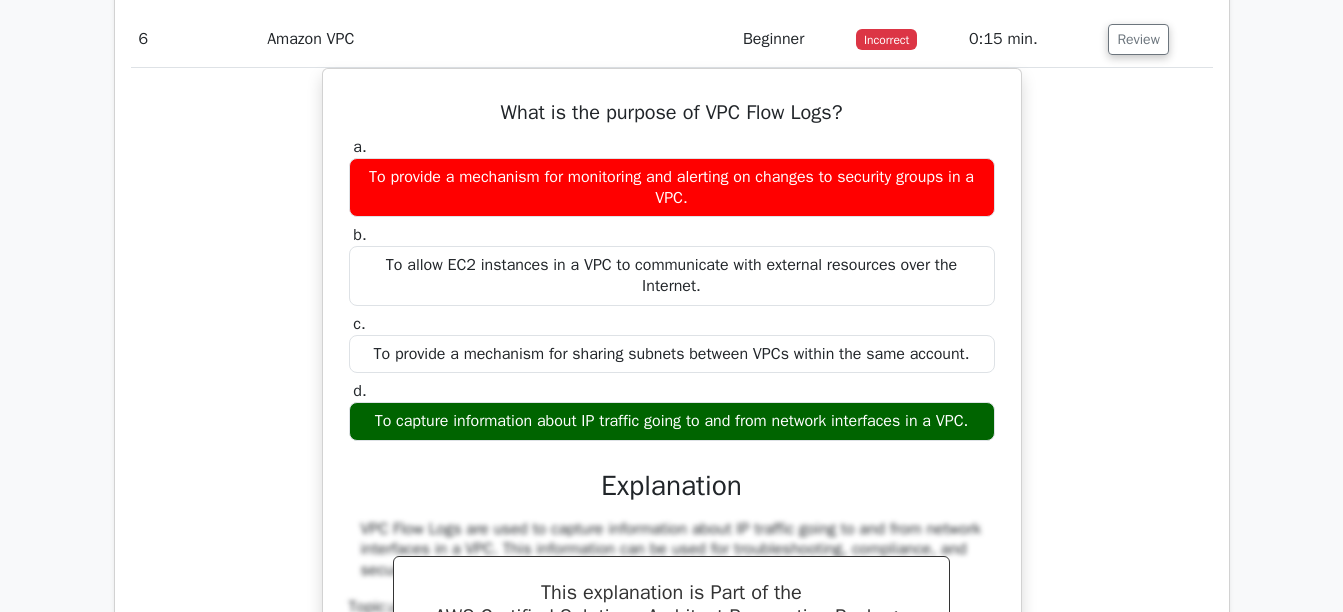 scroll, scrollTop: 5400, scrollLeft: 0, axis: vertical 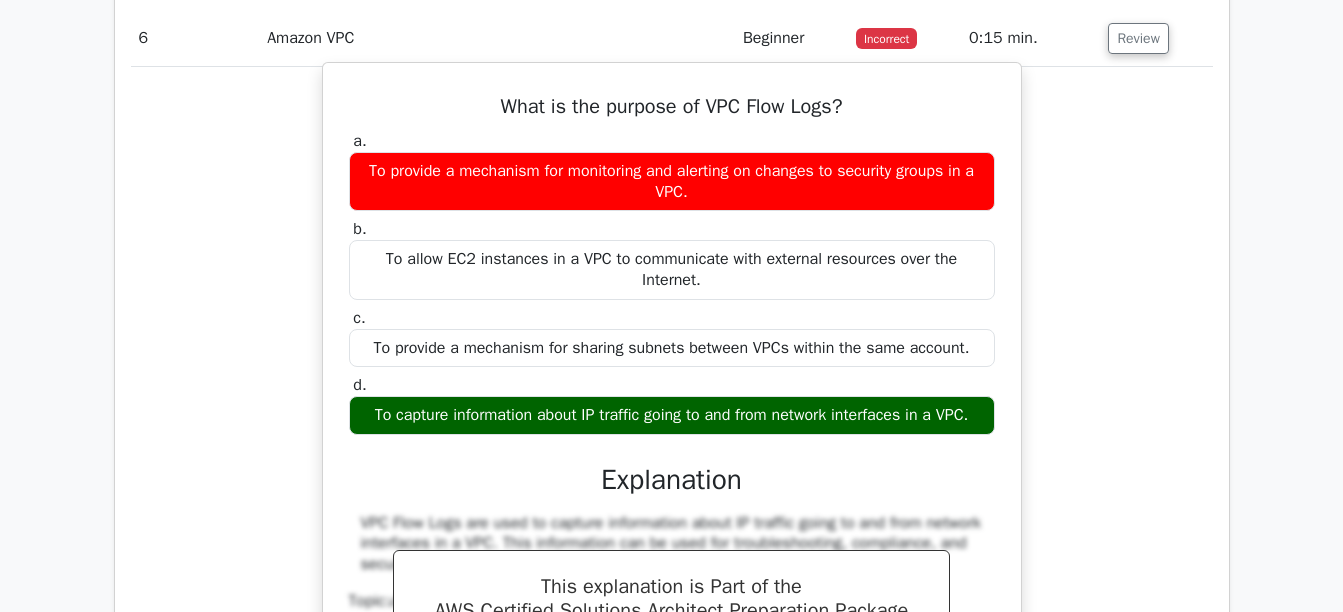 click on "What is the purpose of VPC Flow Logs?" at bounding box center [672, 107] 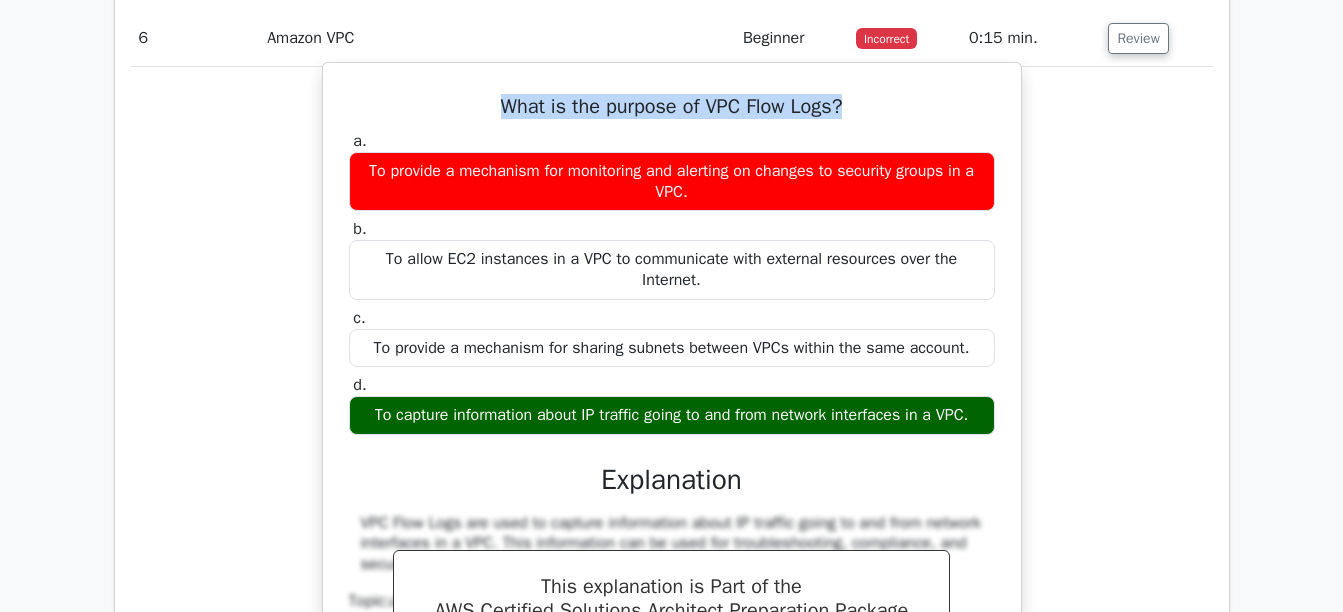 drag, startPoint x: 859, startPoint y: 107, endPoint x: 465, endPoint y: 122, distance: 394.28543 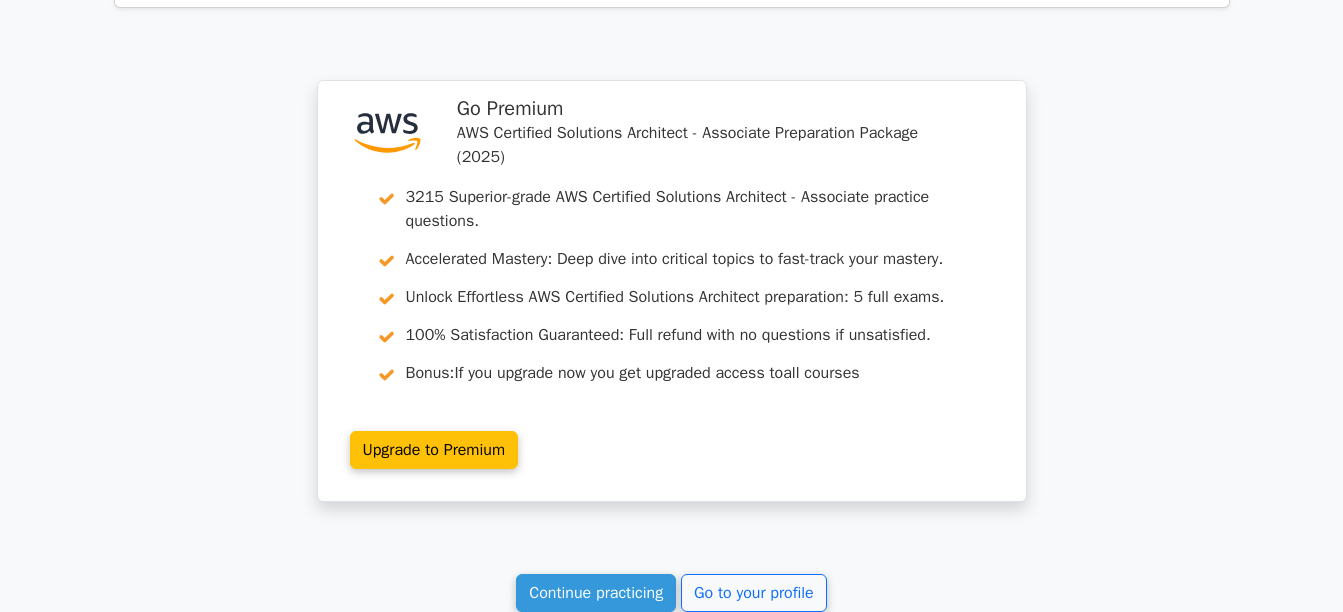 scroll, scrollTop: 6851, scrollLeft: 0, axis: vertical 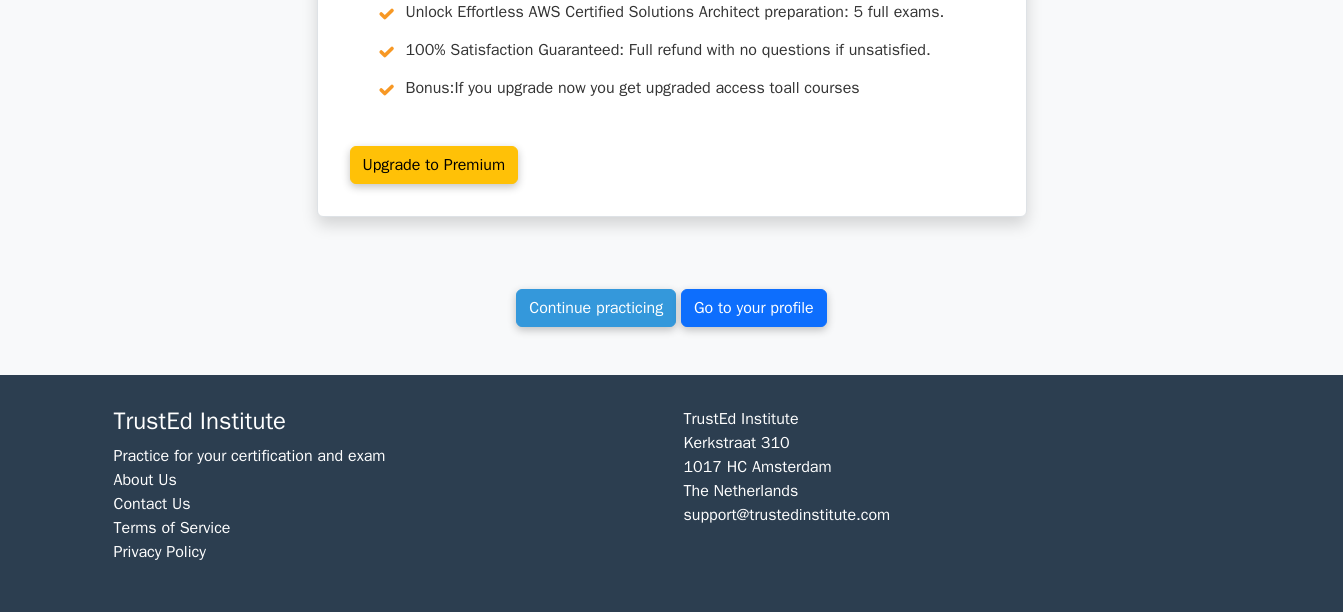 click on "Go to your profile" at bounding box center (754, 308) 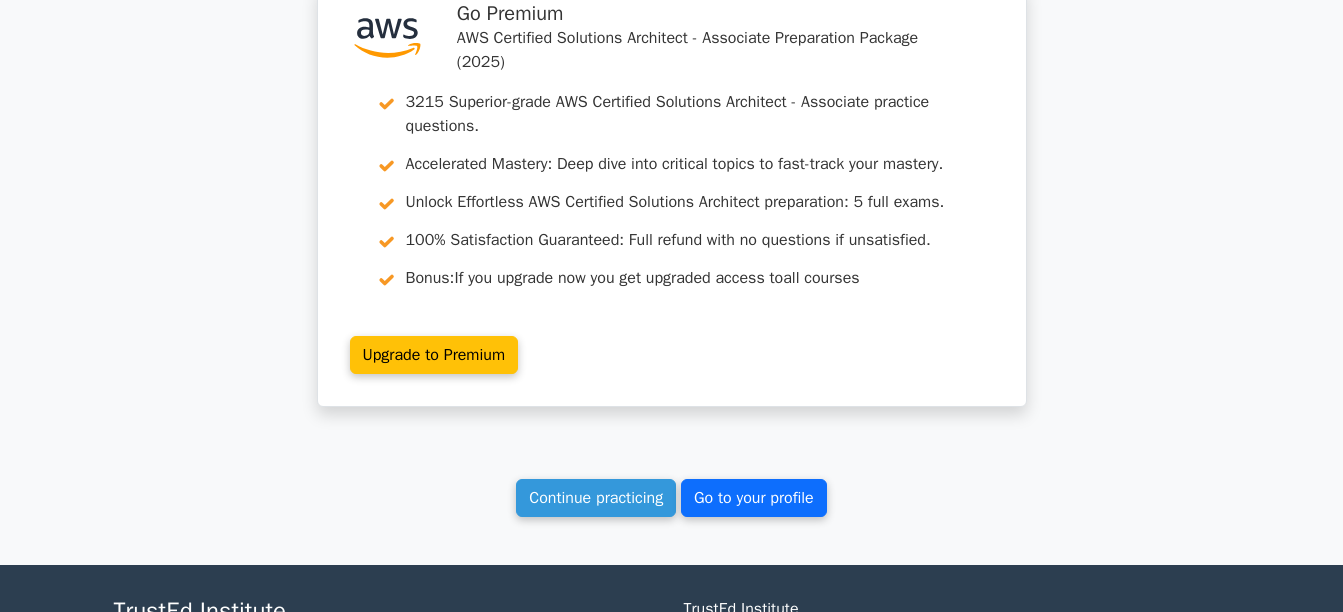 scroll, scrollTop: 6551, scrollLeft: 0, axis: vertical 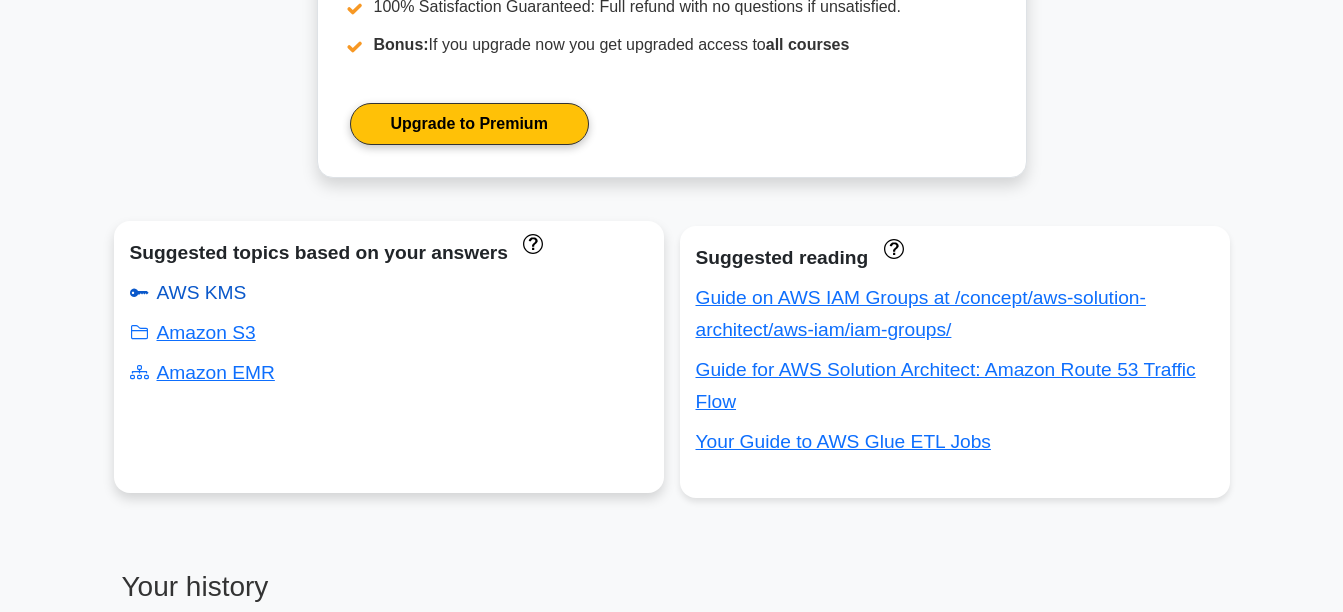 click on "AWS KMS" at bounding box center (188, 292) 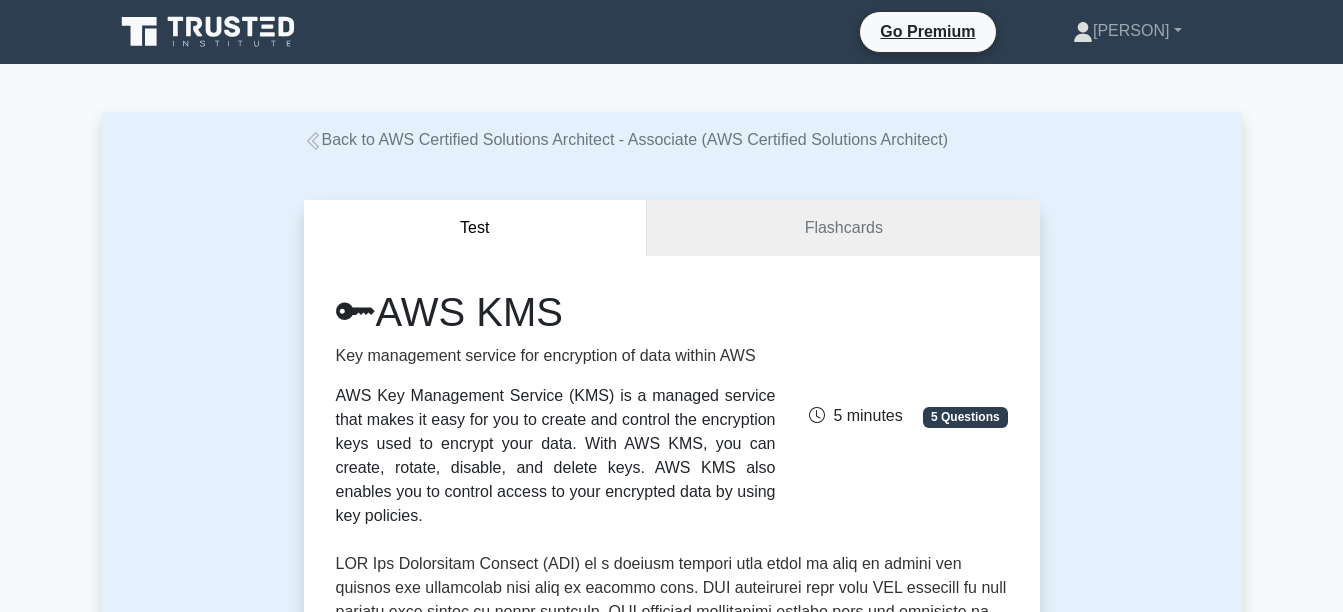 scroll, scrollTop: 0, scrollLeft: 0, axis: both 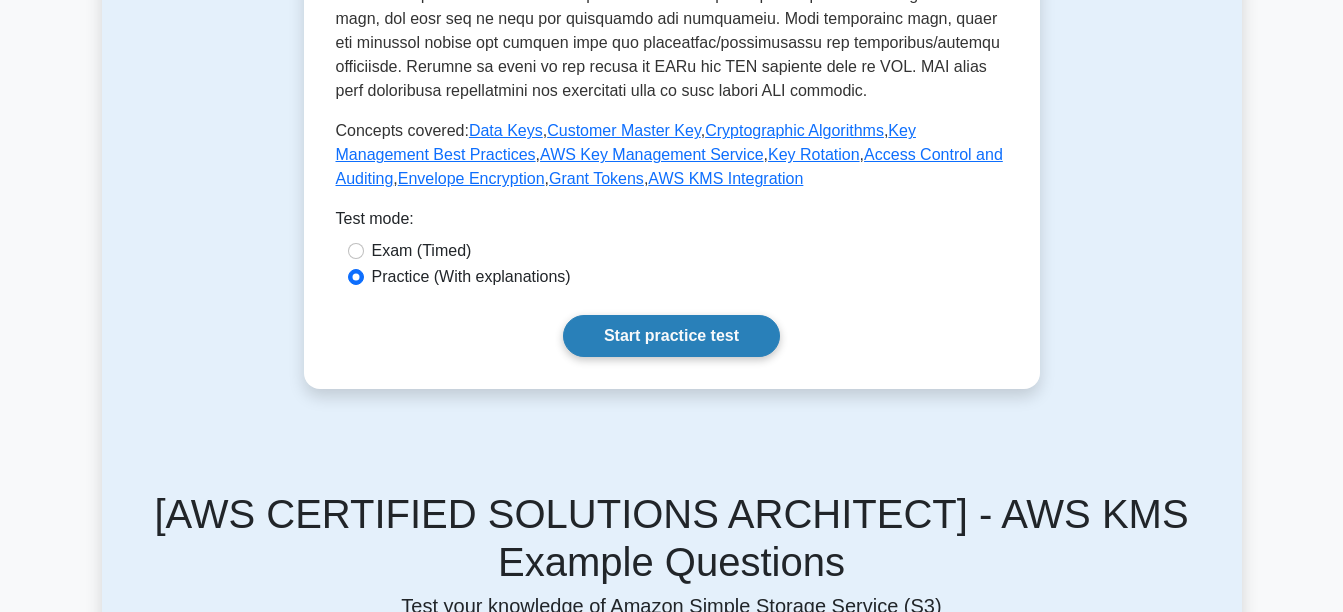 click on "Start practice test" at bounding box center [671, 336] 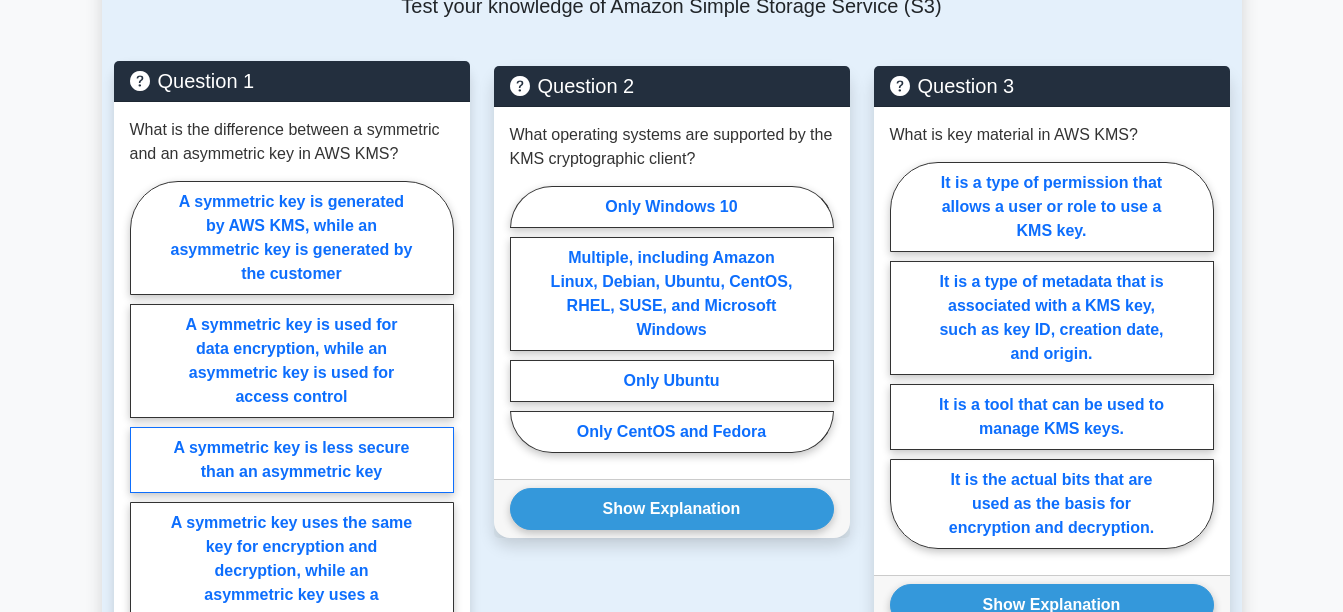 scroll, scrollTop: 1600, scrollLeft: 0, axis: vertical 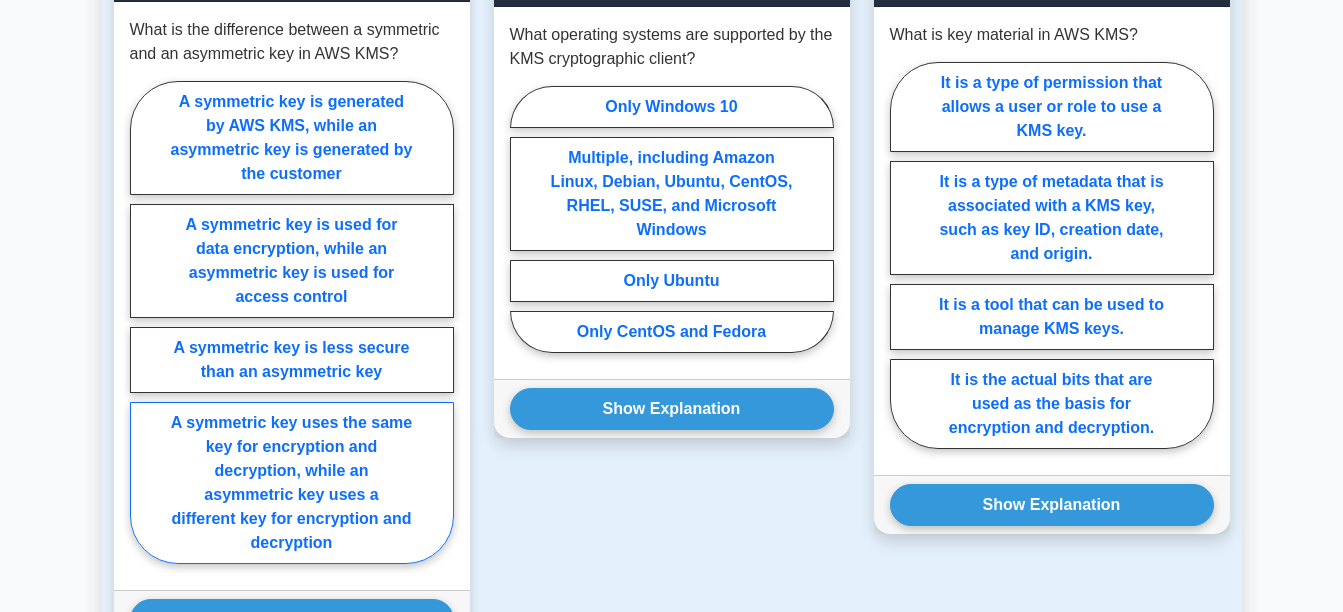 click on "A symmetric key uses the same key for encryption and decryption, while an asymmetric key uses a different key for encryption and decryption" at bounding box center [292, 483] 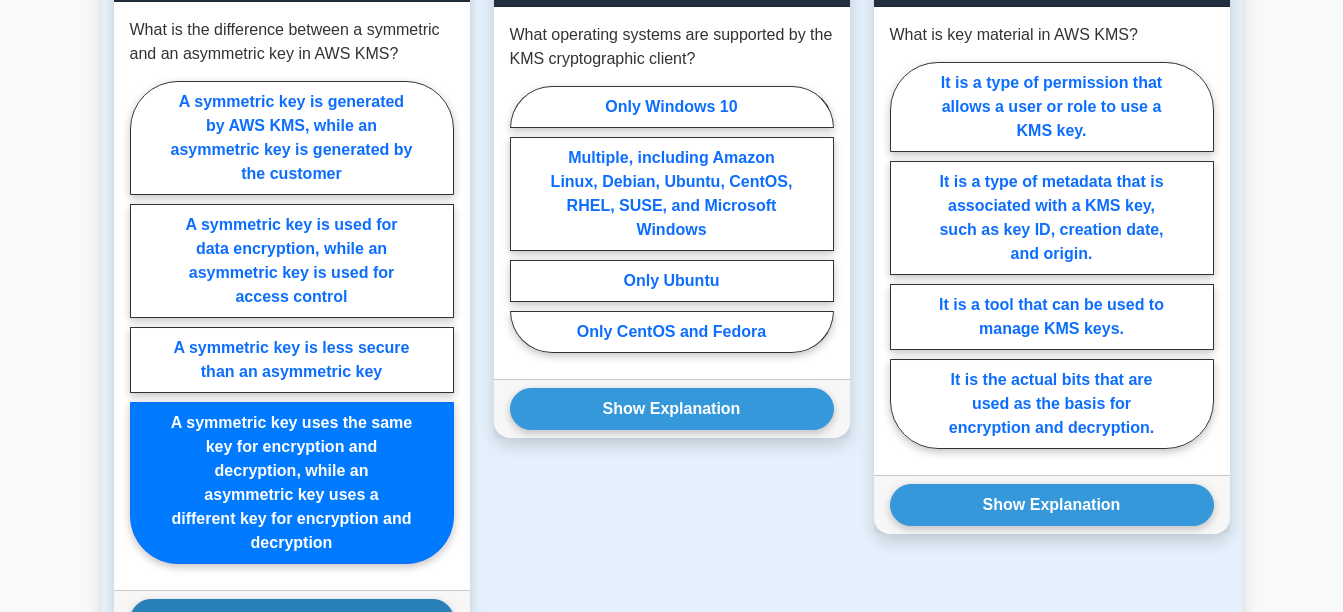 click on "Show Explanation" at bounding box center (292, 620) 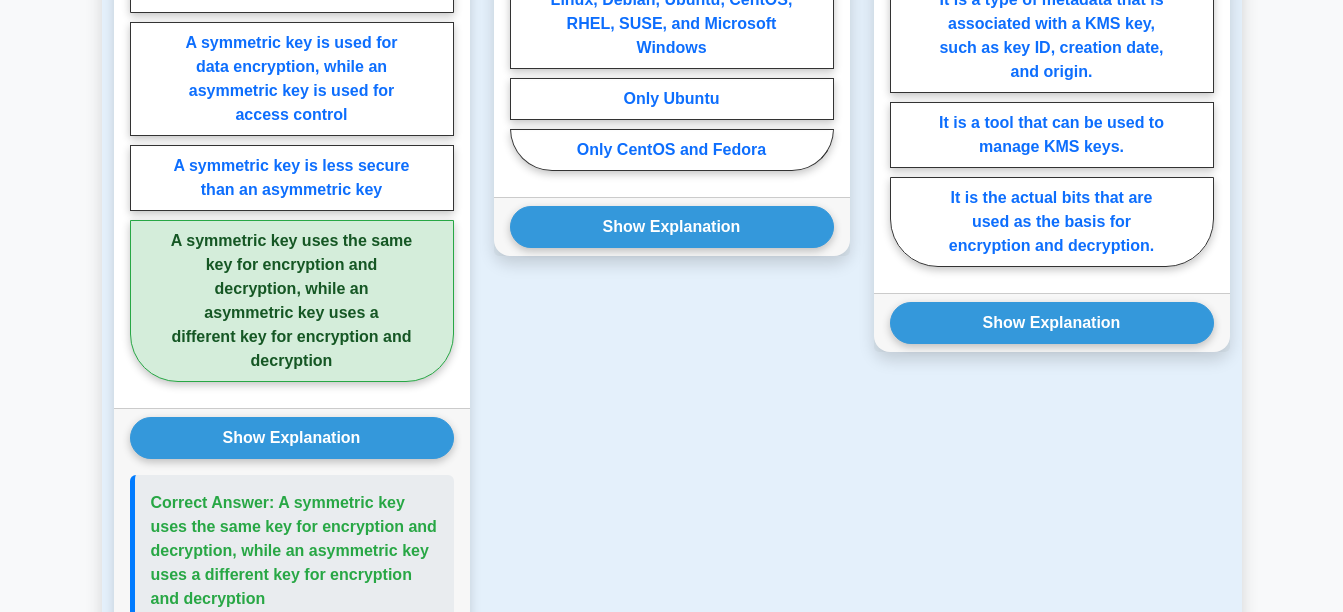 scroll, scrollTop: 1800, scrollLeft: 0, axis: vertical 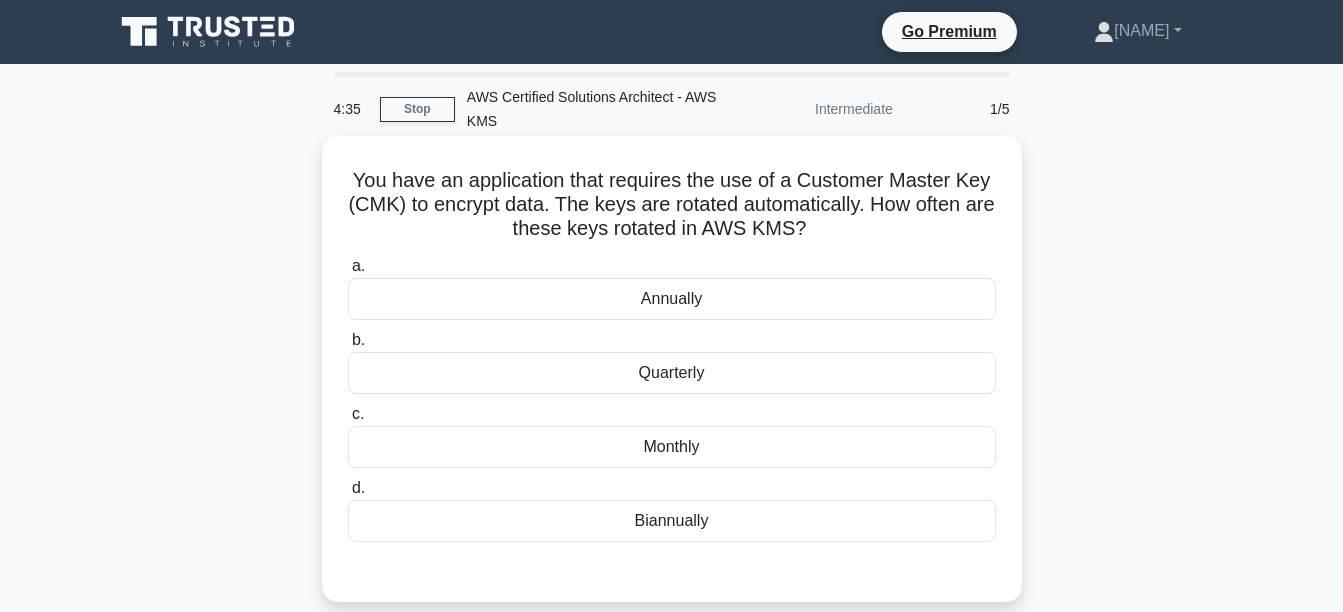 click on "Quarterly" at bounding box center (672, 373) 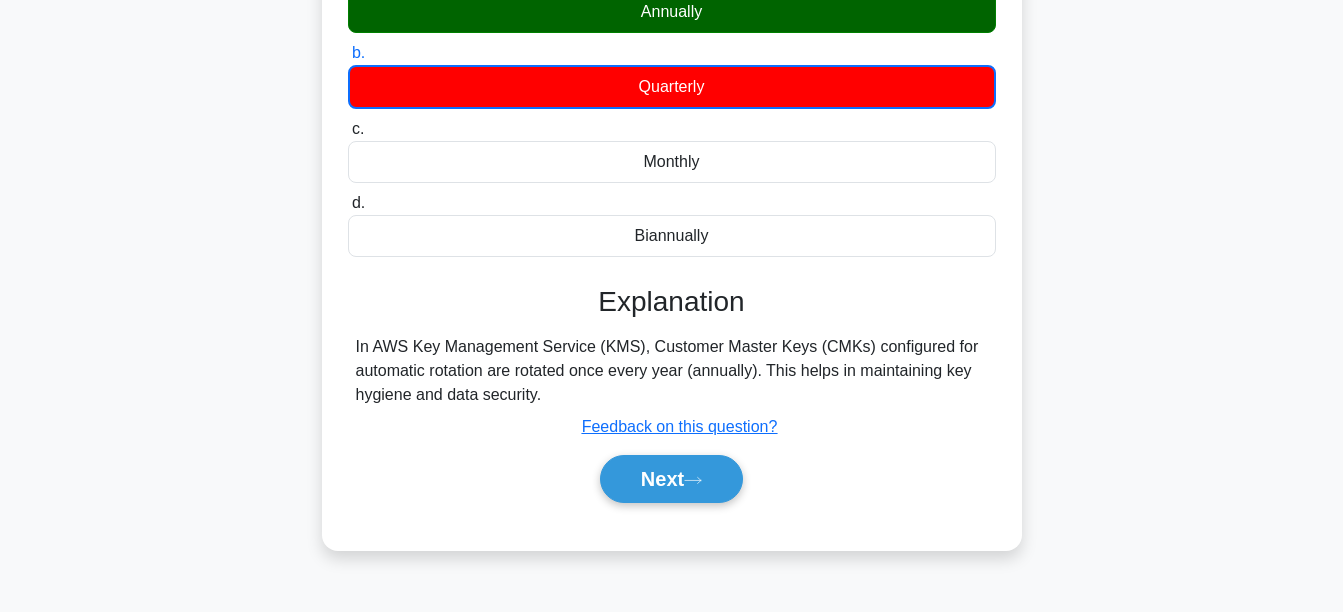 scroll, scrollTop: 300, scrollLeft: 0, axis: vertical 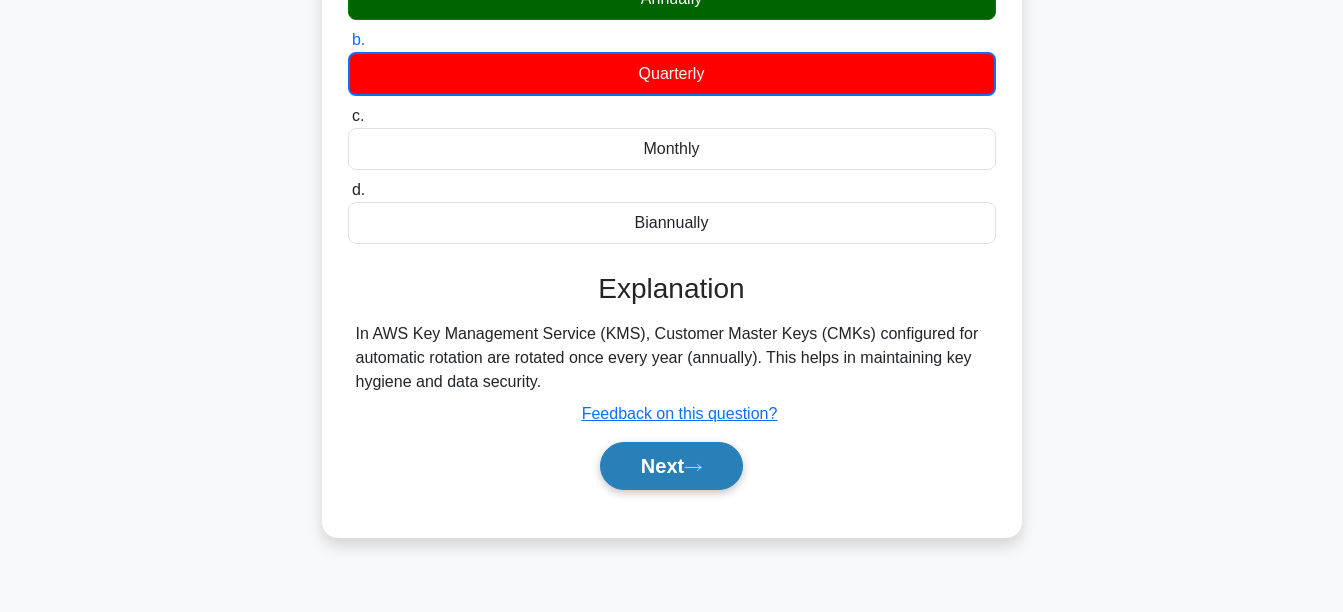 click on "Next" at bounding box center (671, 466) 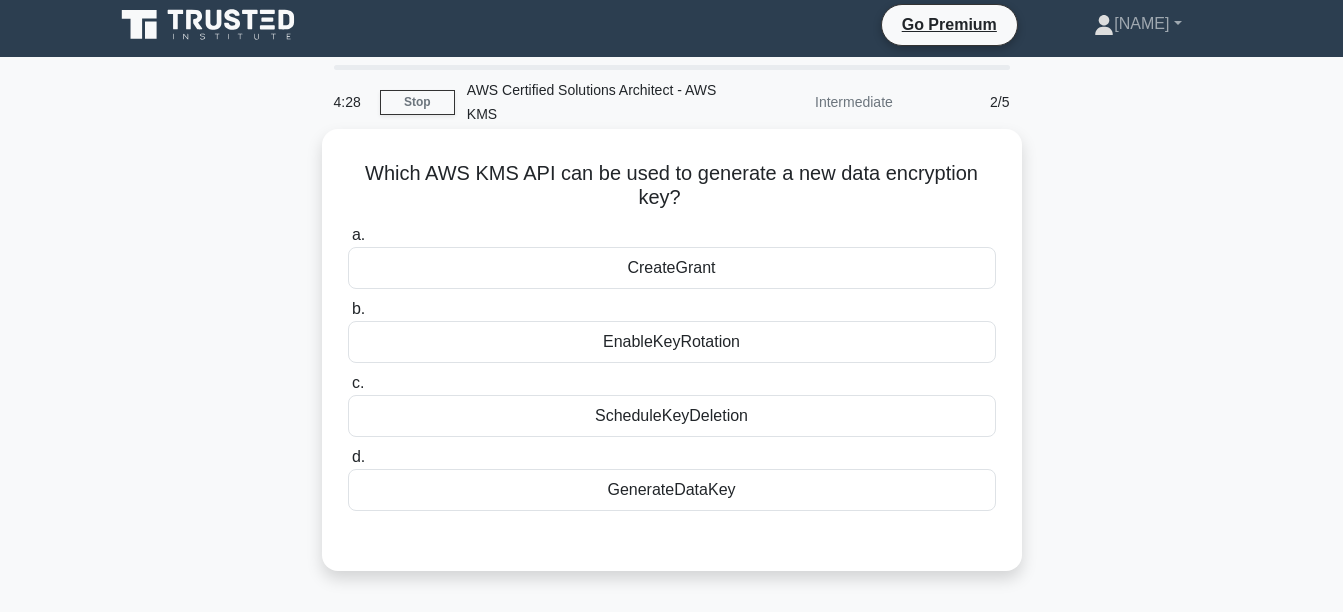 scroll, scrollTop: 0, scrollLeft: 0, axis: both 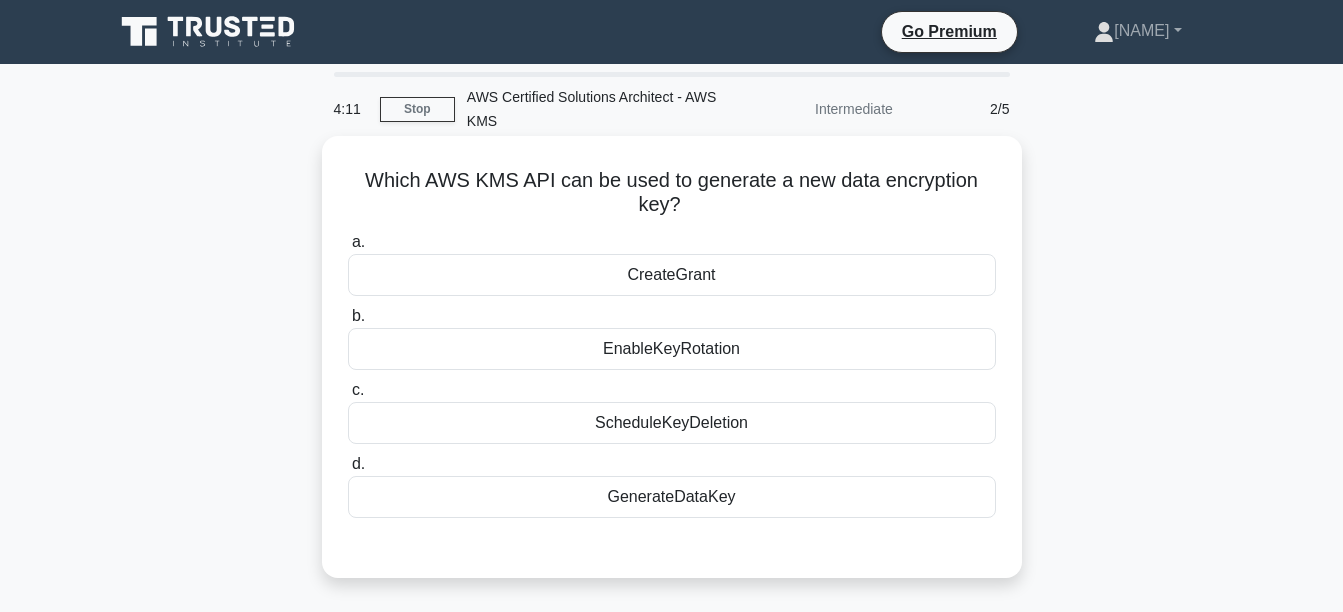 click on "GenerateDataKey" at bounding box center (672, 497) 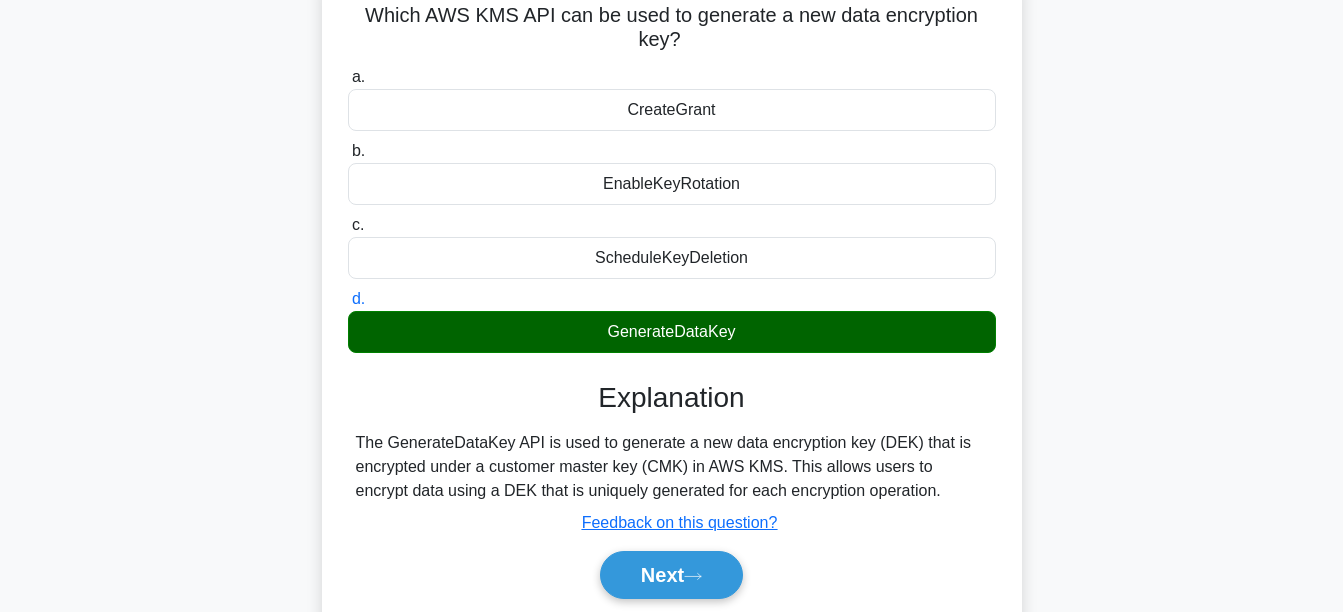 scroll, scrollTop: 200, scrollLeft: 0, axis: vertical 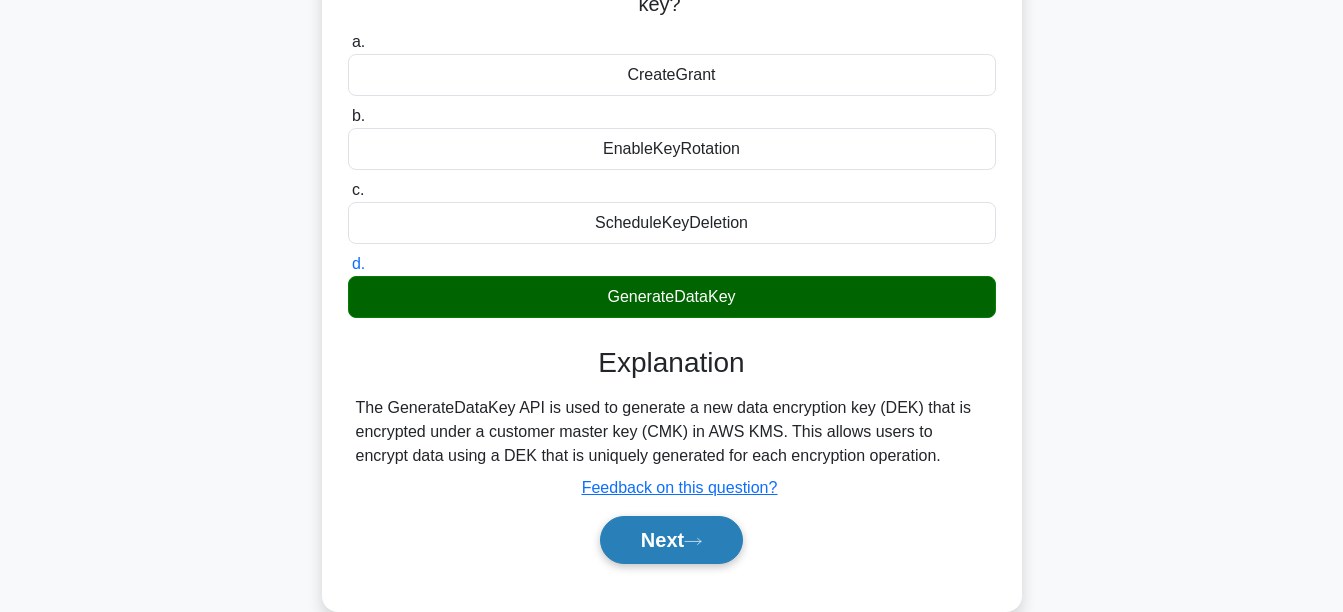click on "Next" at bounding box center (671, 540) 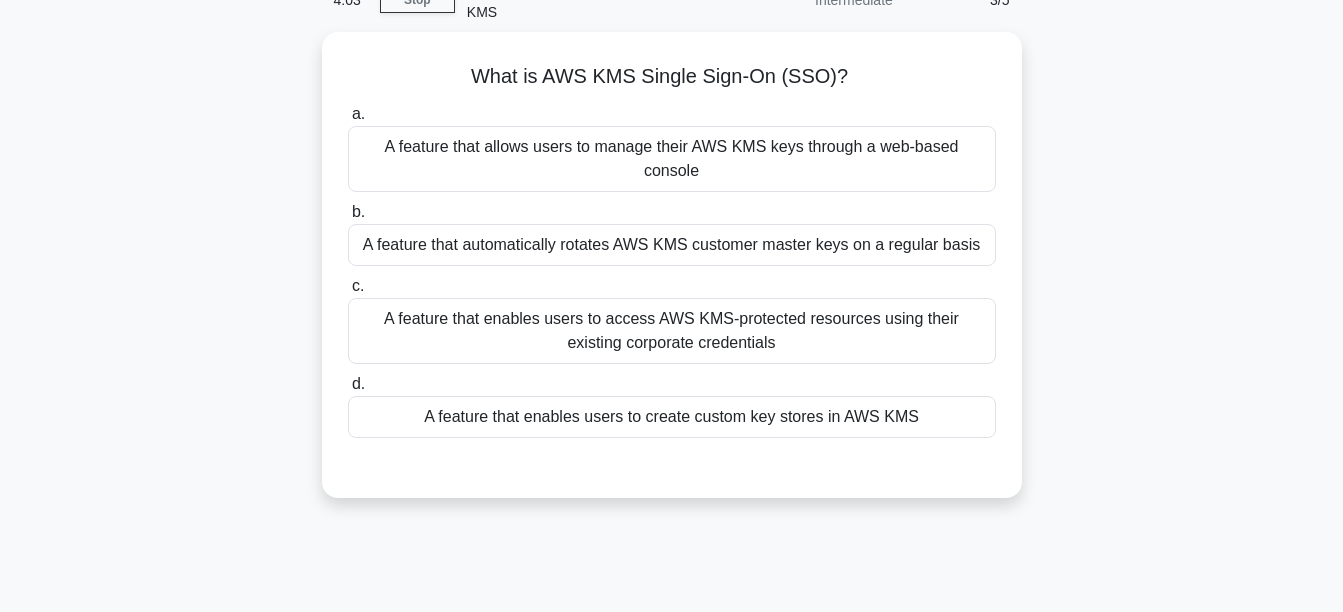 scroll, scrollTop: 0, scrollLeft: 0, axis: both 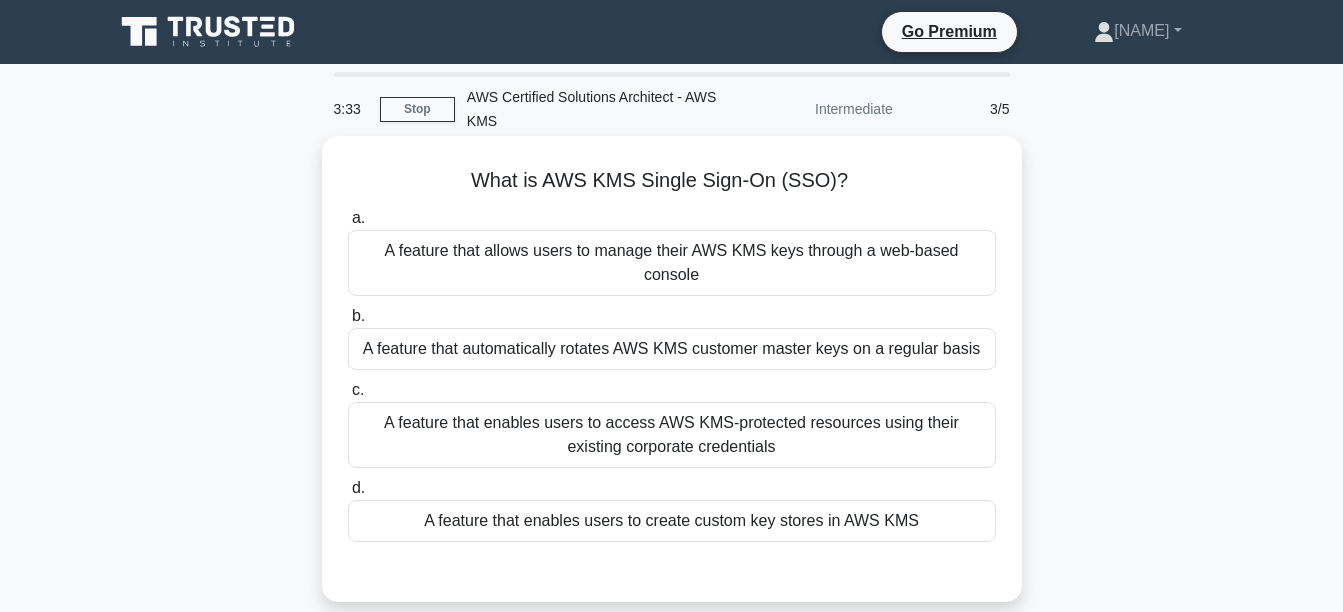 click on "A feature that enables users to access AWS KMS-protected resources using their existing corporate credentials" at bounding box center (672, 435) 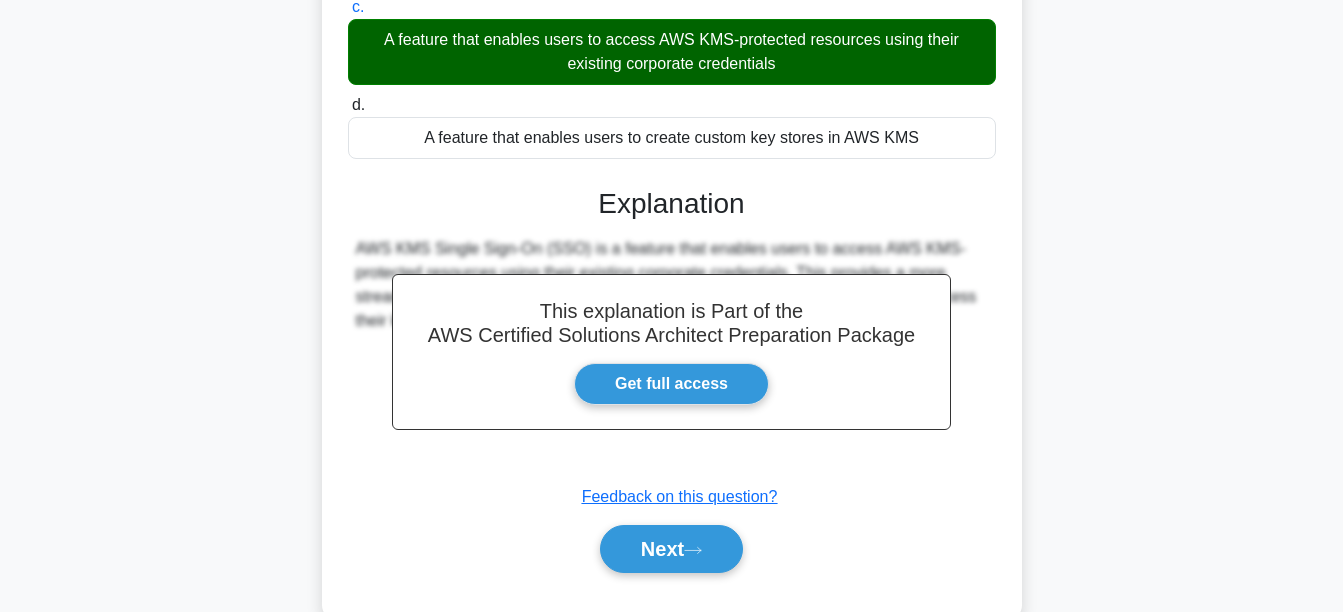scroll, scrollTop: 468, scrollLeft: 0, axis: vertical 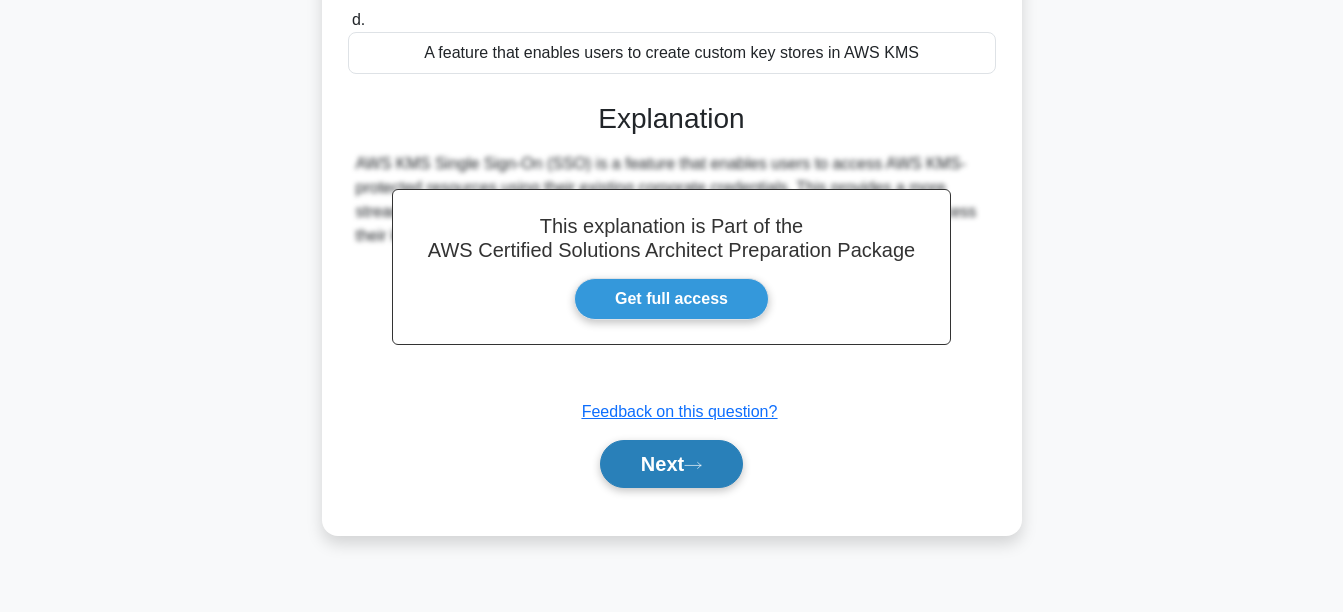 click on "Next" at bounding box center [671, 464] 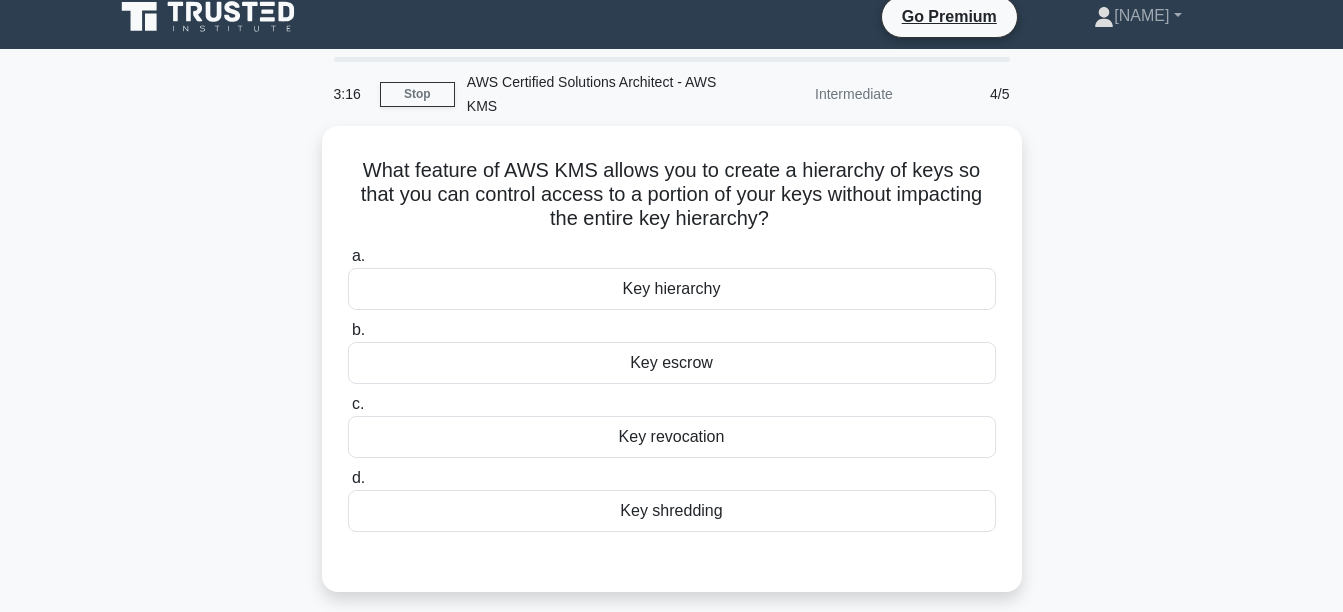 scroll, scrollTop: 0, scrollLeft: 0, axis: both 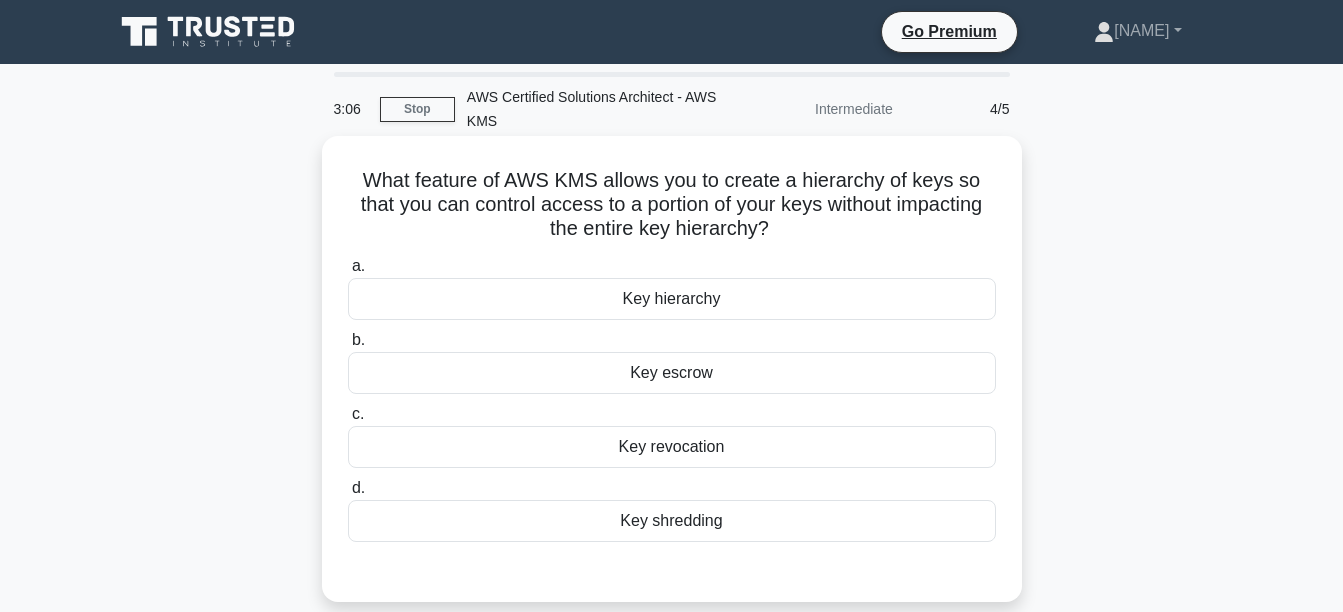 click on "Key shredding" at bounding box center (672, 521) 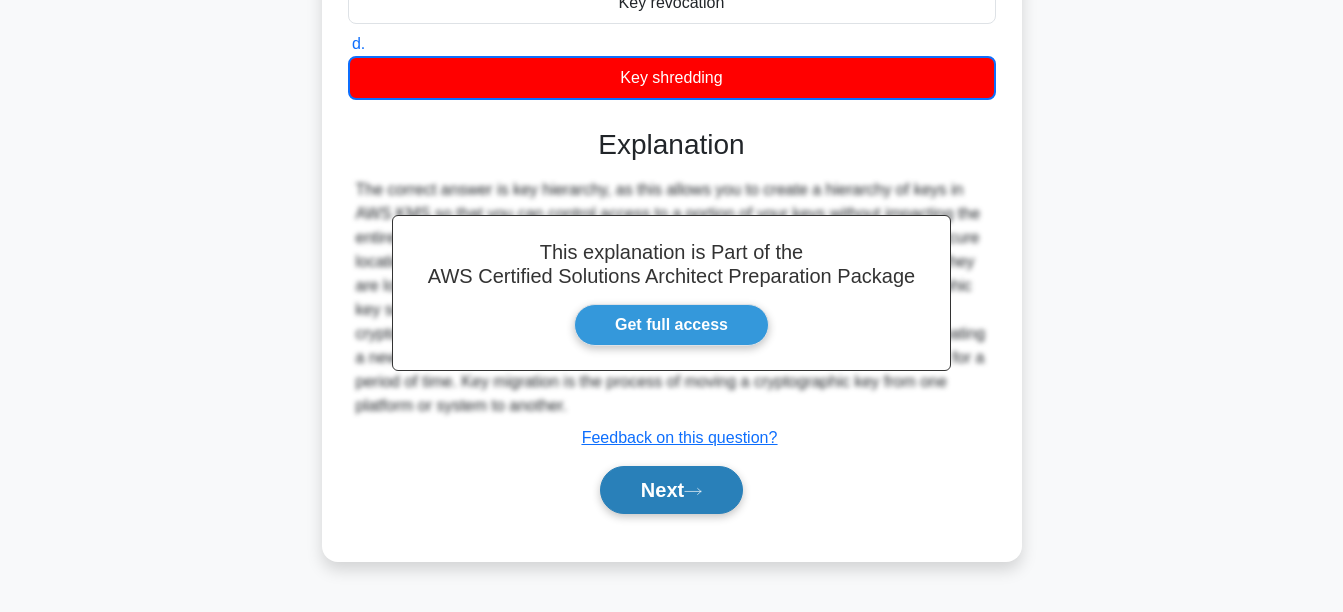 scroll, scrollTop: 468, scrollLeft: 0, axis: vertical 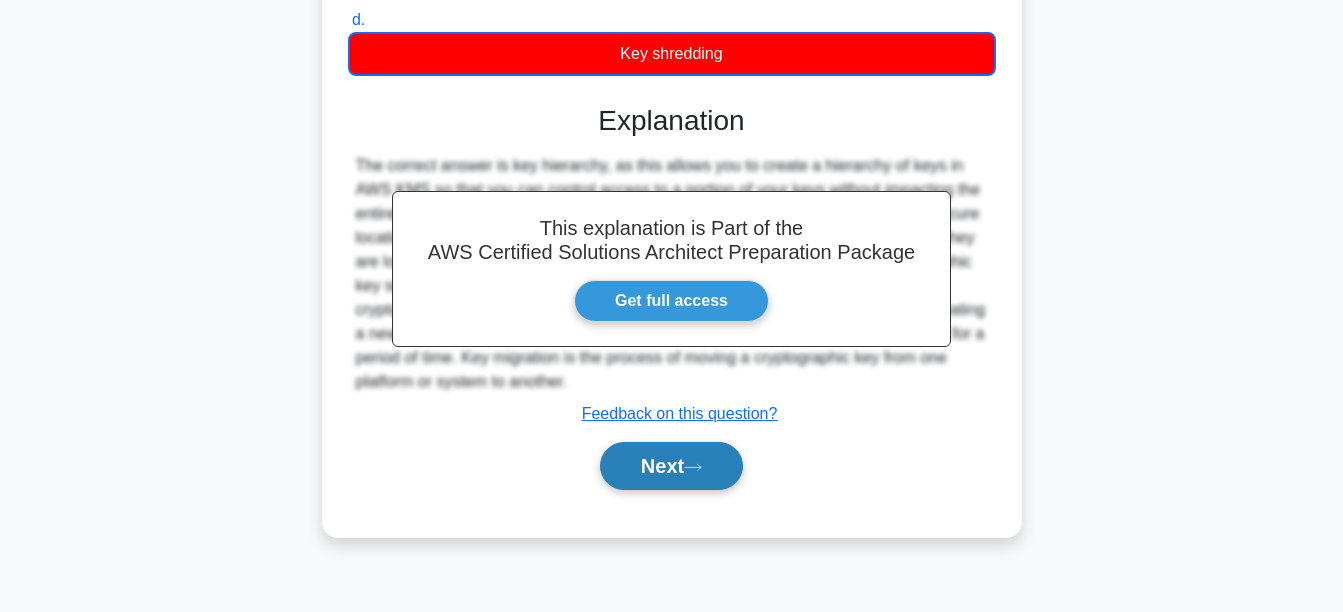 click on "Next" at bounding box center [671, 466] 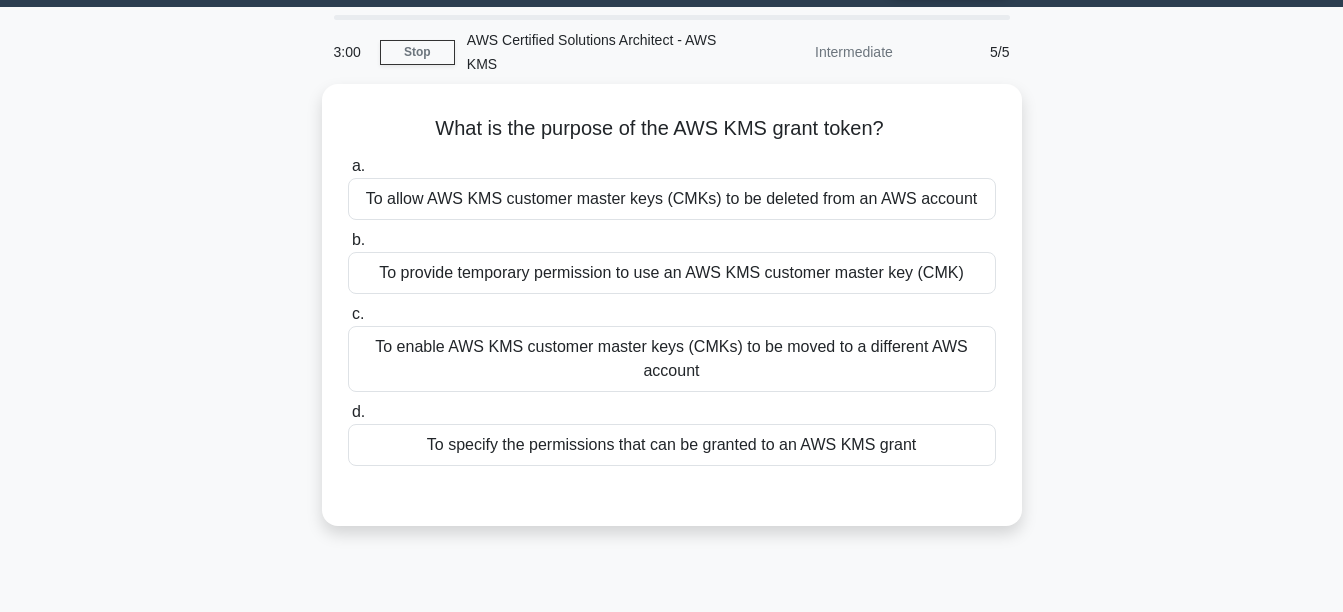 scroll, scrollTop: 0, scrollLeft: 0, axis: both 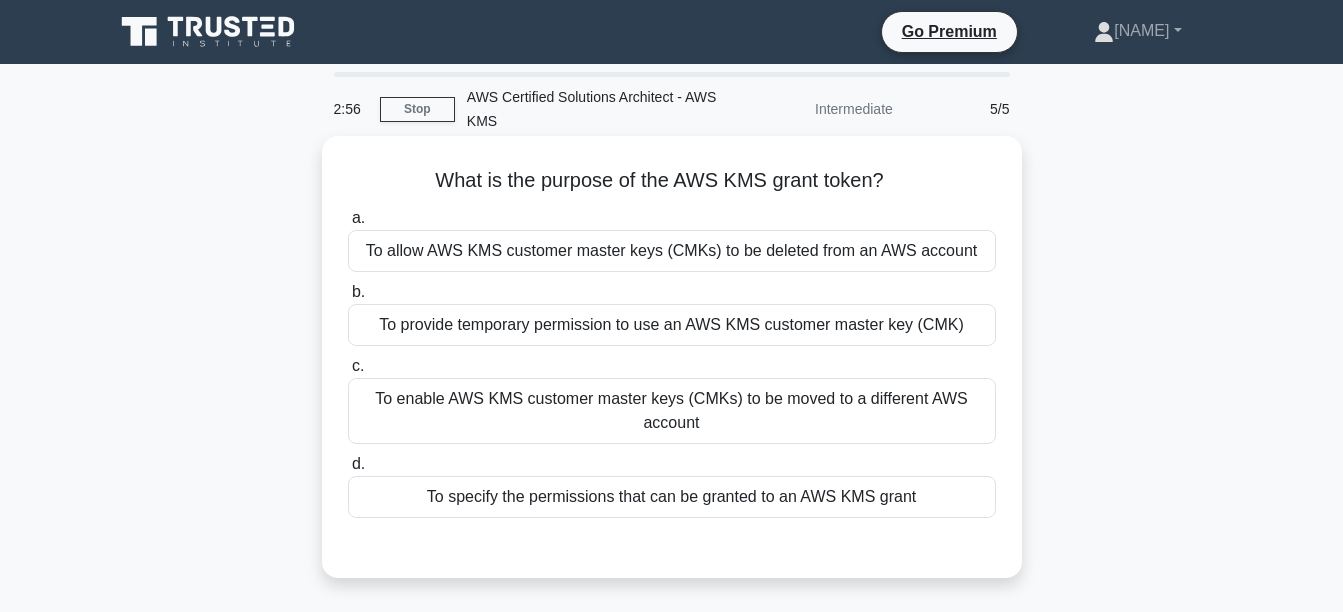 click on "To allow AWS KMS customer master keys (CMKs) to be deleted from an AWS account" at bounding box center [672, 251] 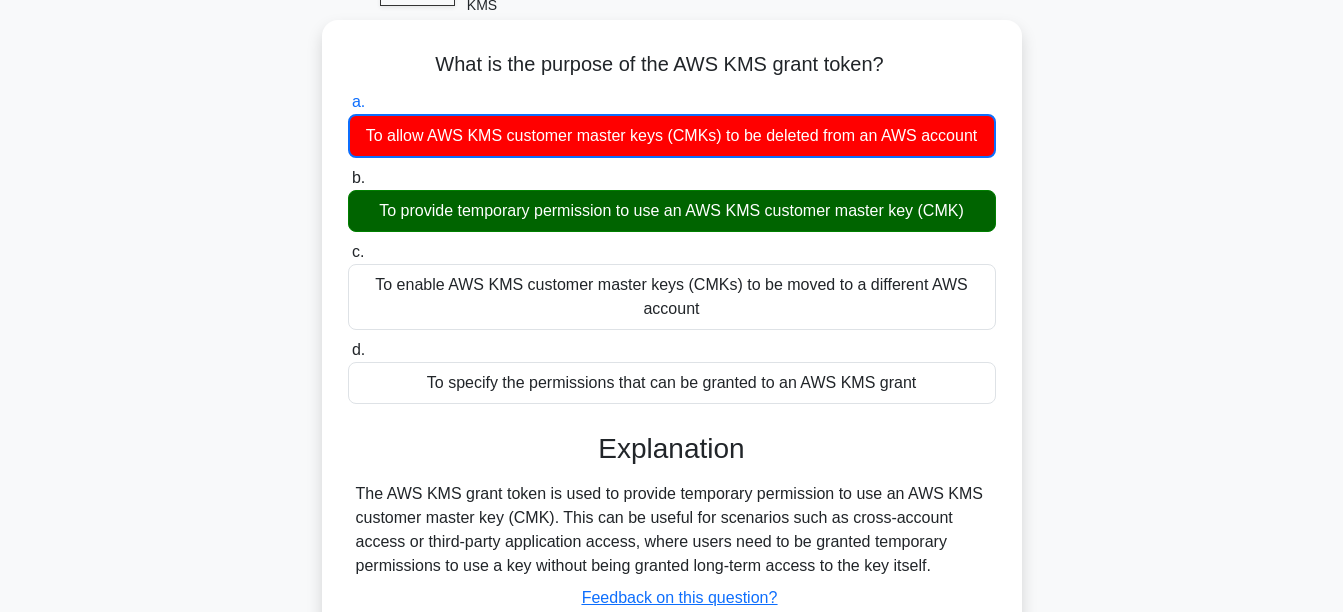 scroll, scrollTop: 468, scrollLeft: 0, axis: vertical 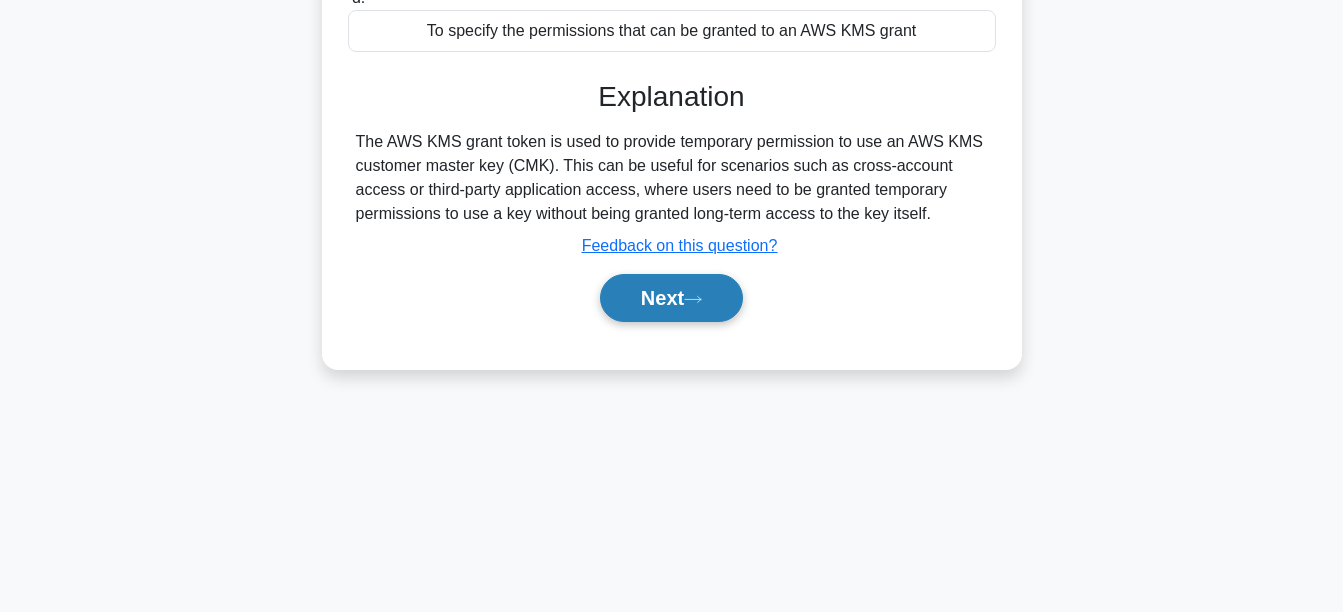 click on "Next" at bounding box center [671, 298] 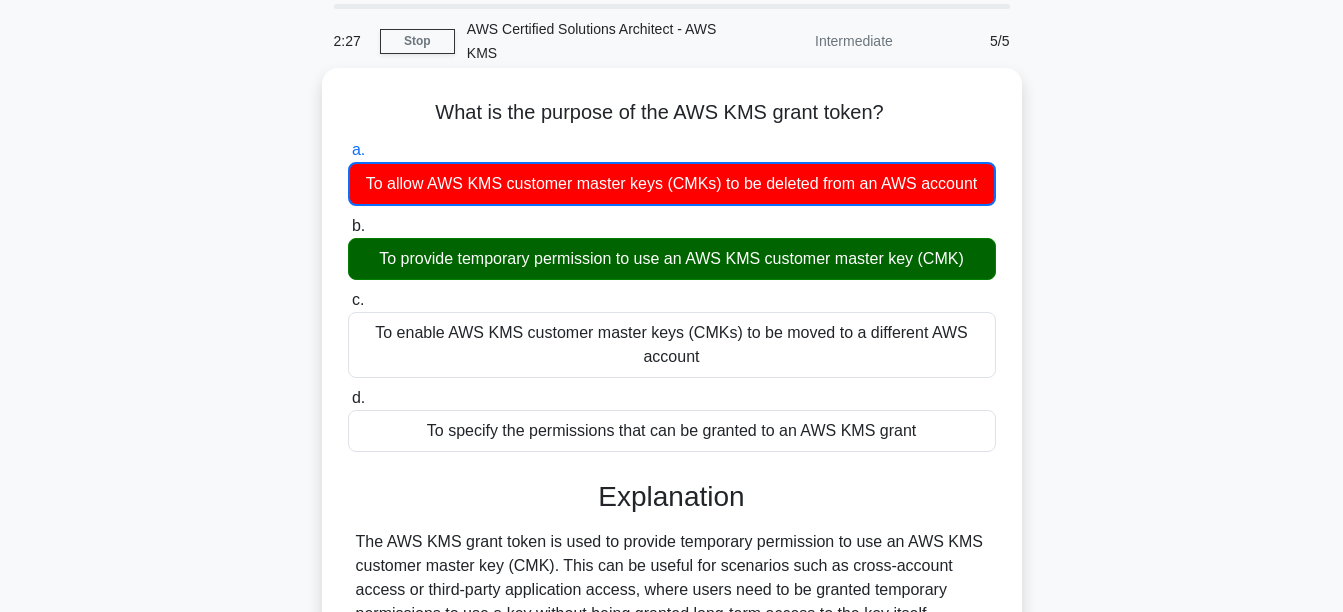 scroll, scrollTop: 0, scrollLeft: 0, axis: both 